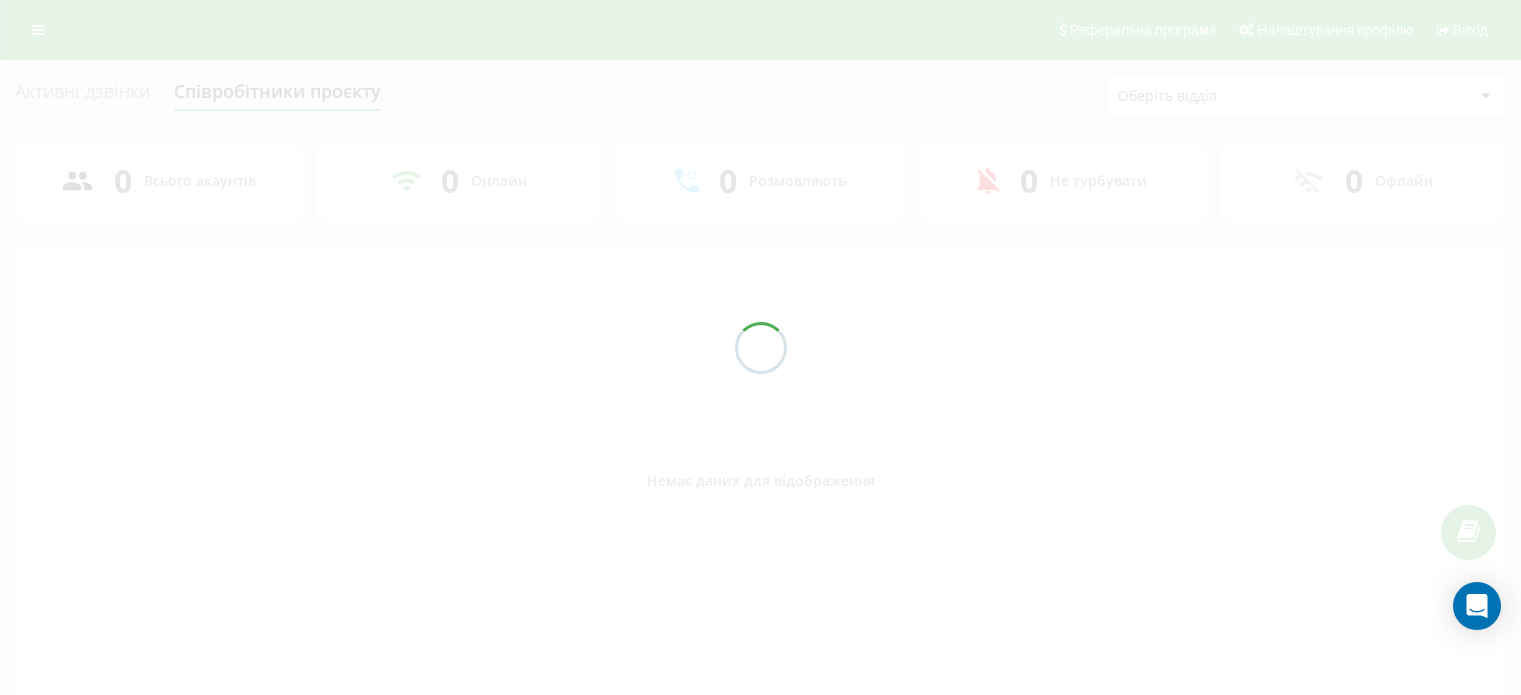 scroll, scrollTop: 0, scrollLeft: 0, axis: both 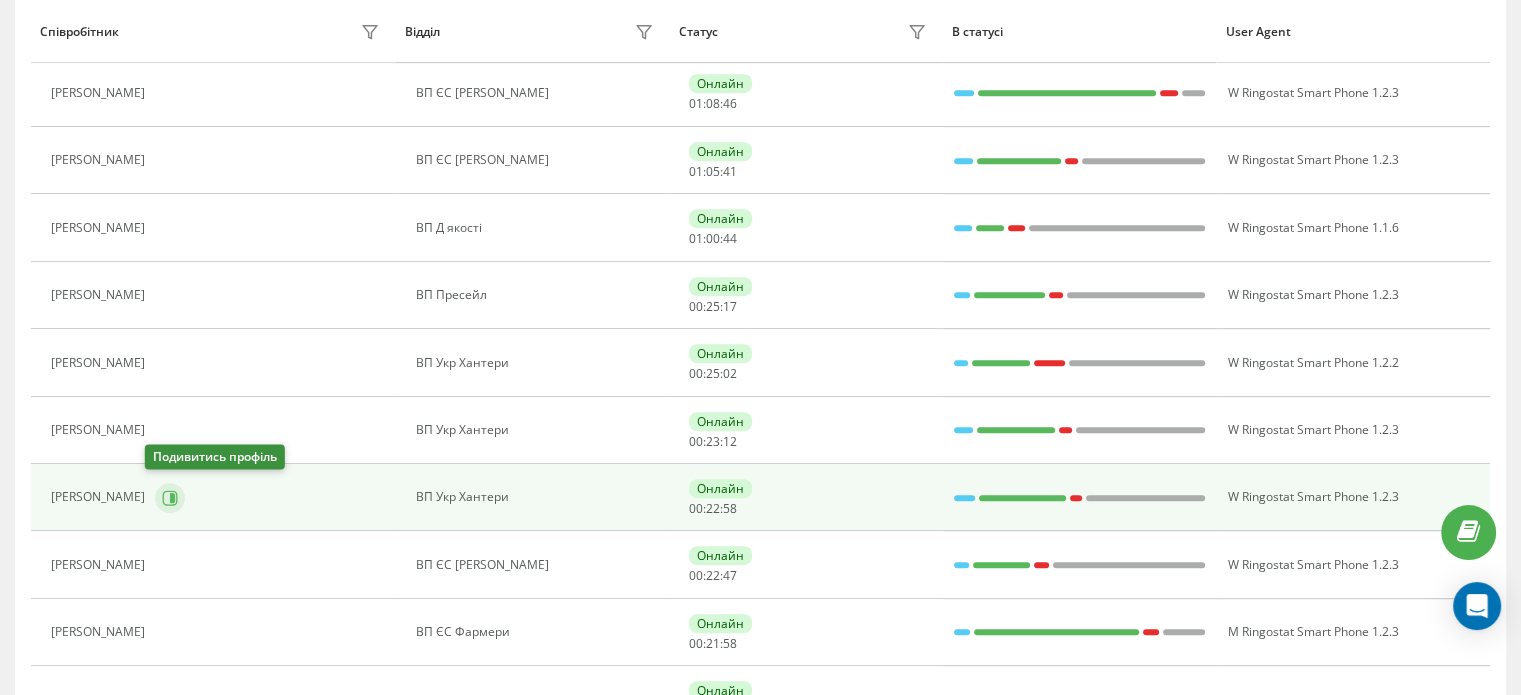 click at bounding box center (170, 498) 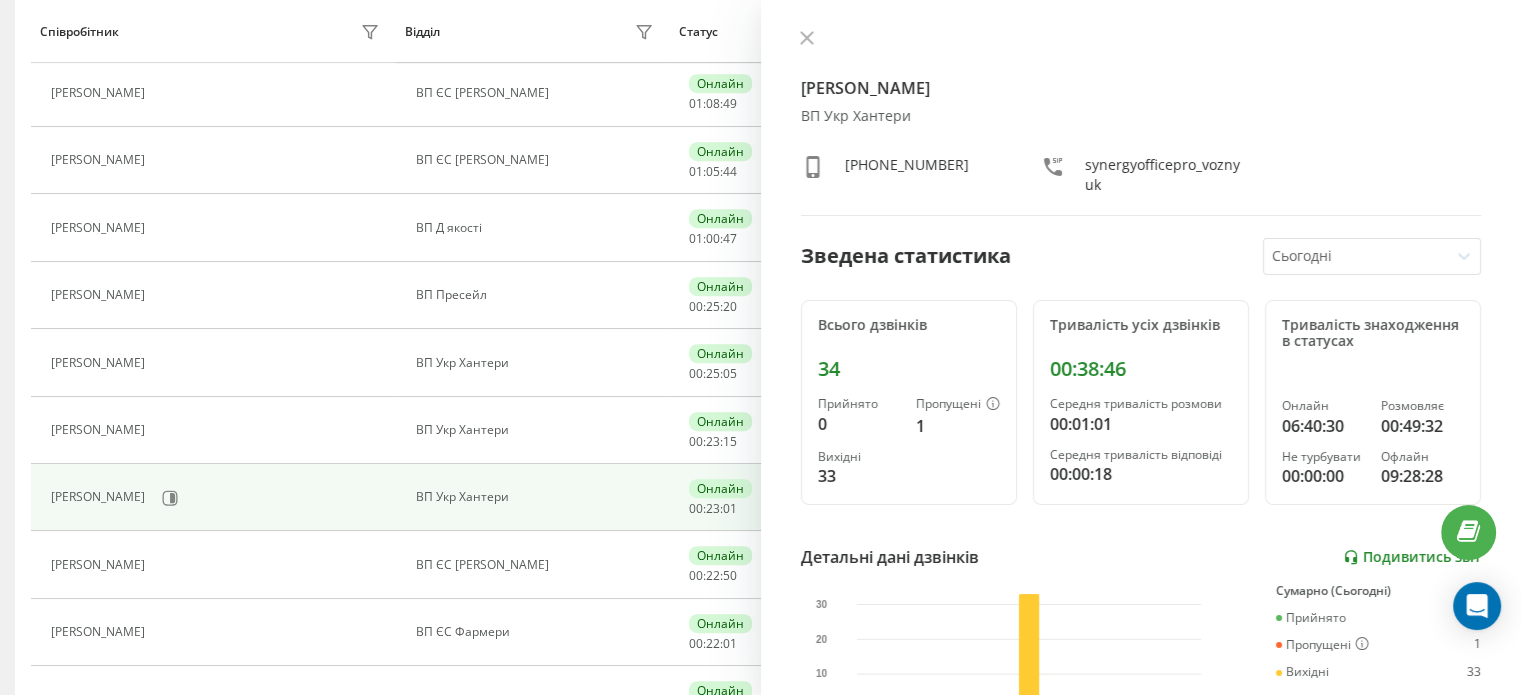 click 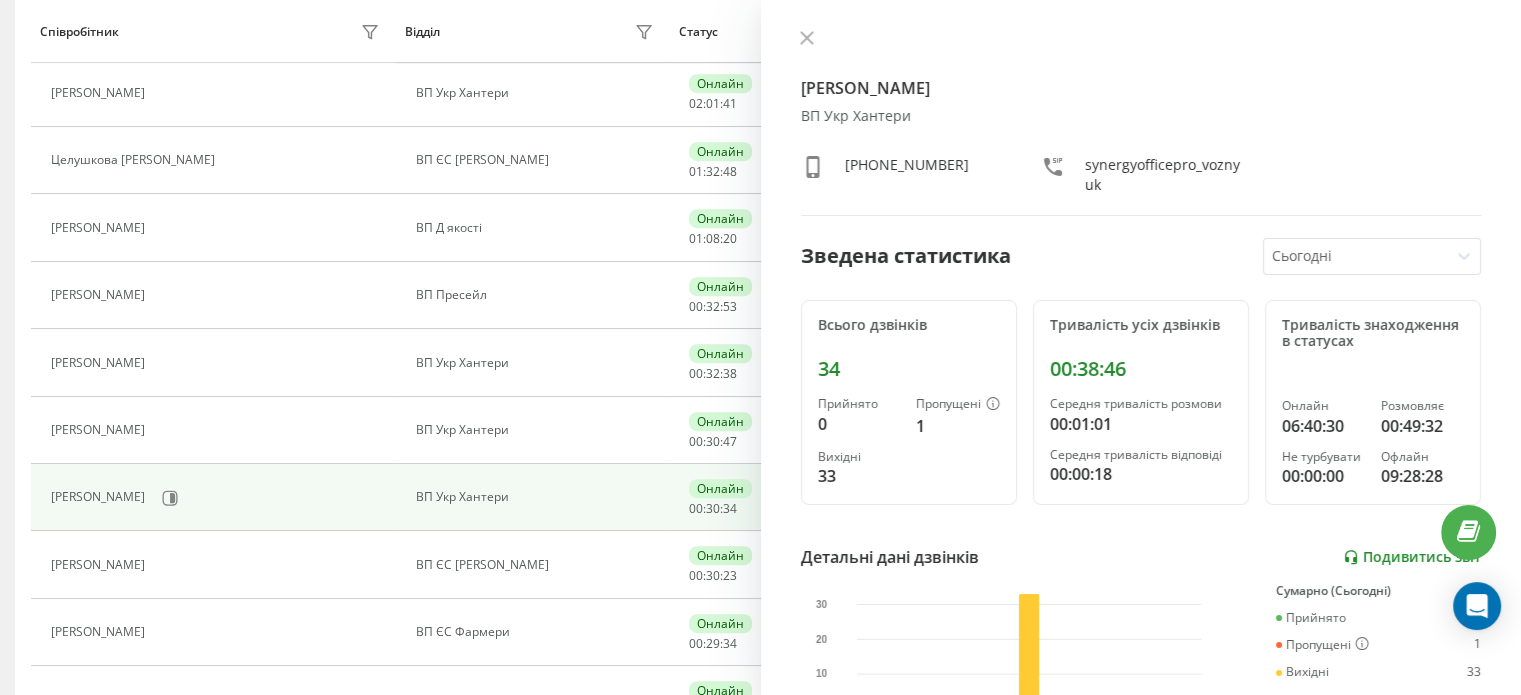 scroll, scrollTop: 193, scrollLeft: 0, axis: vertical 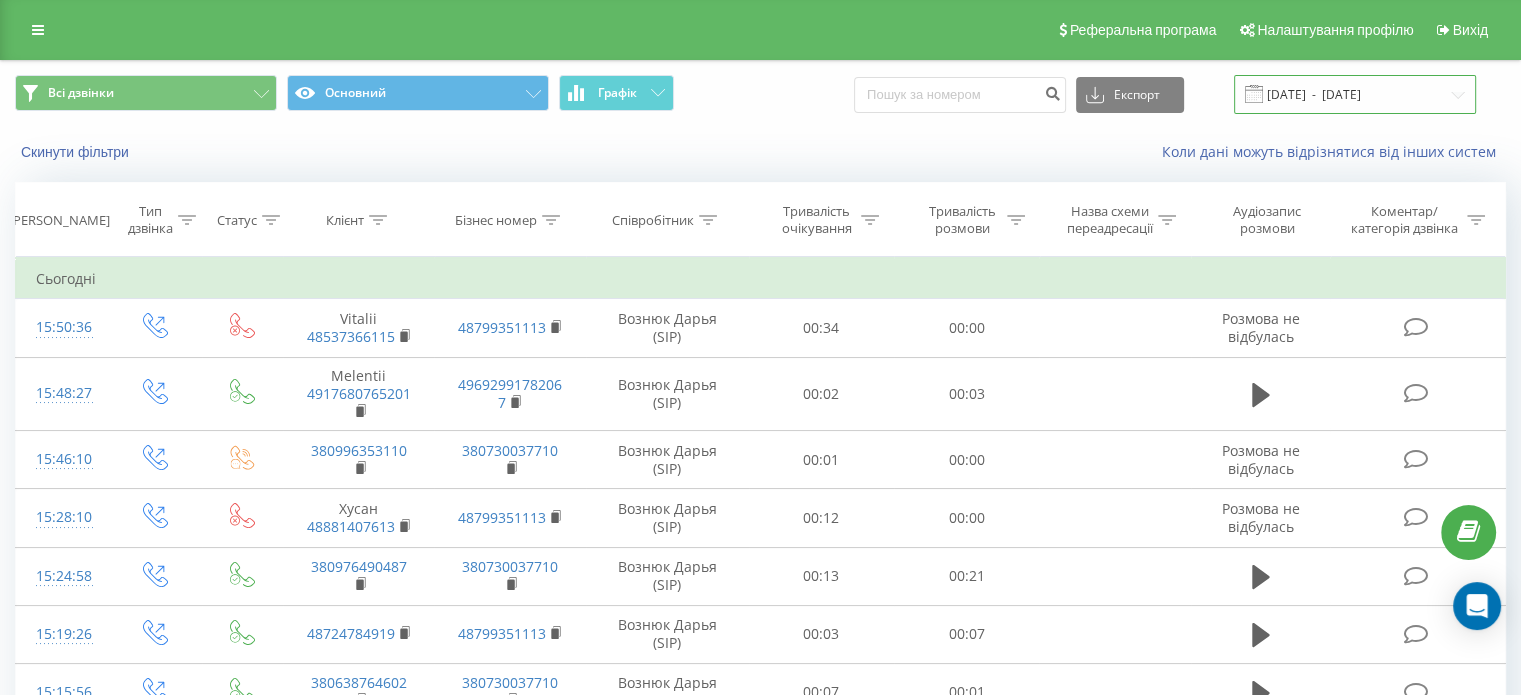 click on "11.07.2025  -  12.07.2025" at bounding box center [1355, 94] 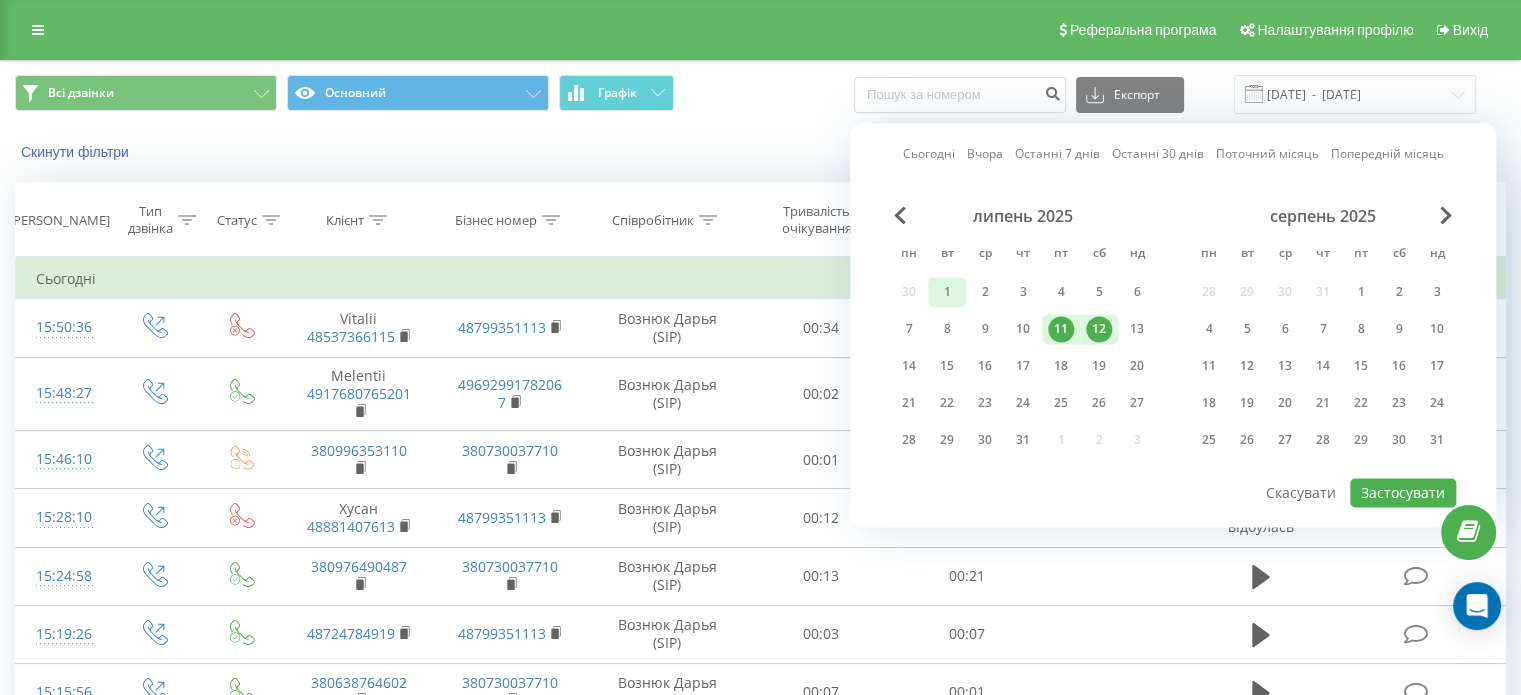 click on "1" at bounding box center [947, 292] 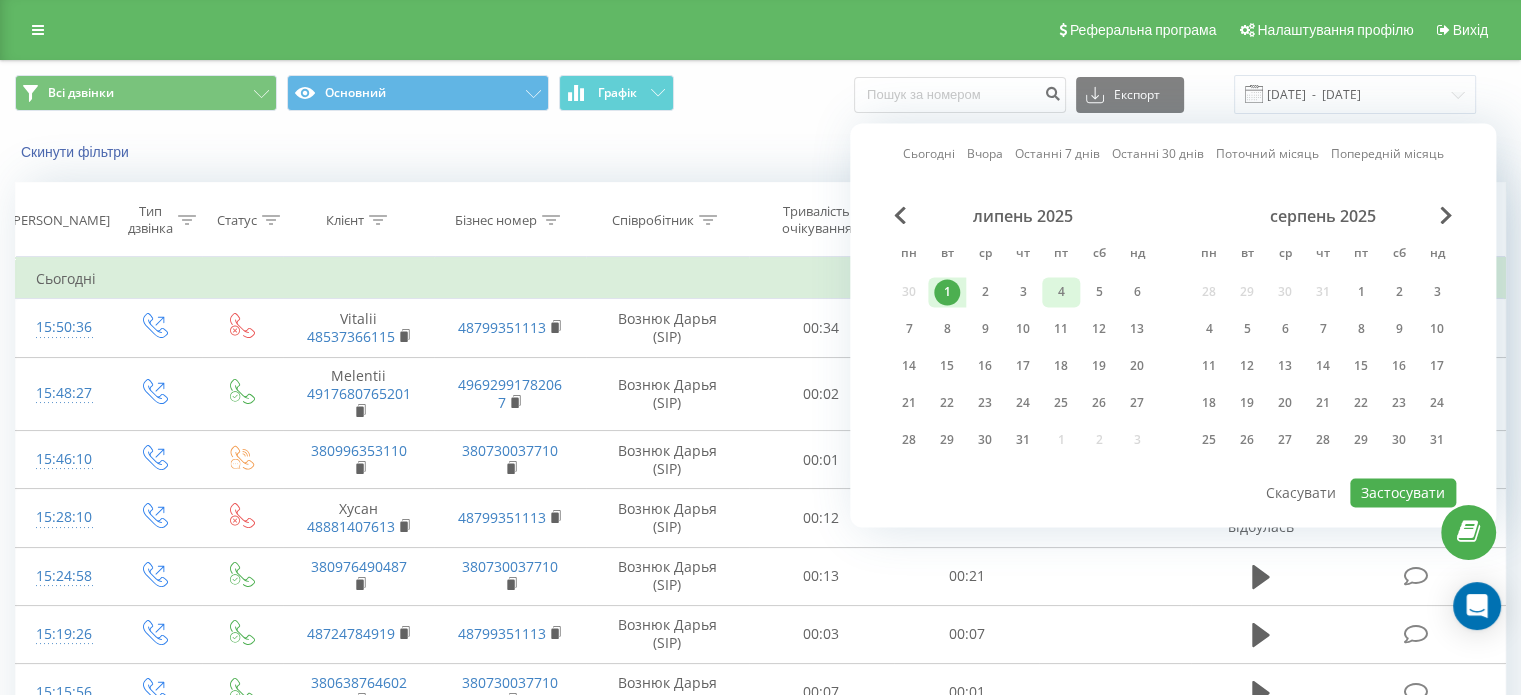 click on "4" at bounding box center (1061, 292) 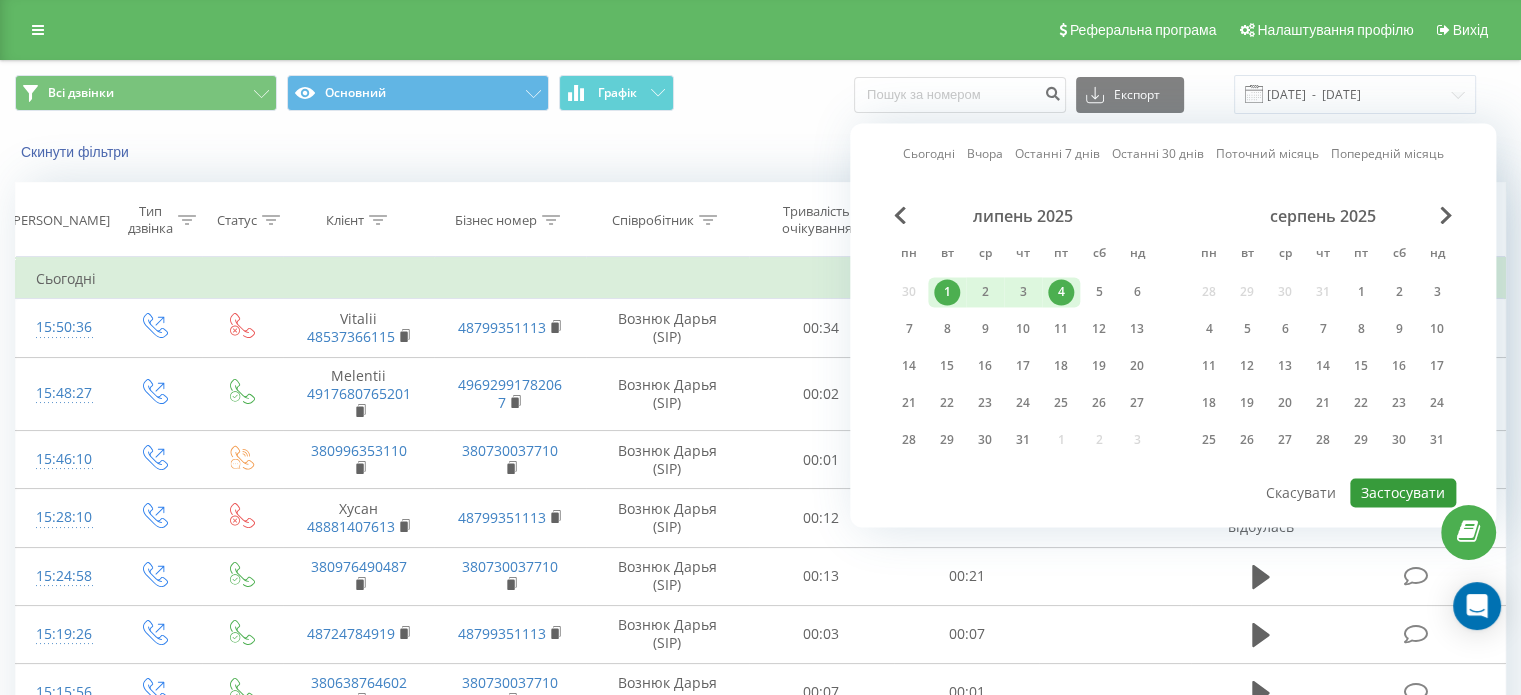 click on "Застосувати" at bounding box center (1403, 492) 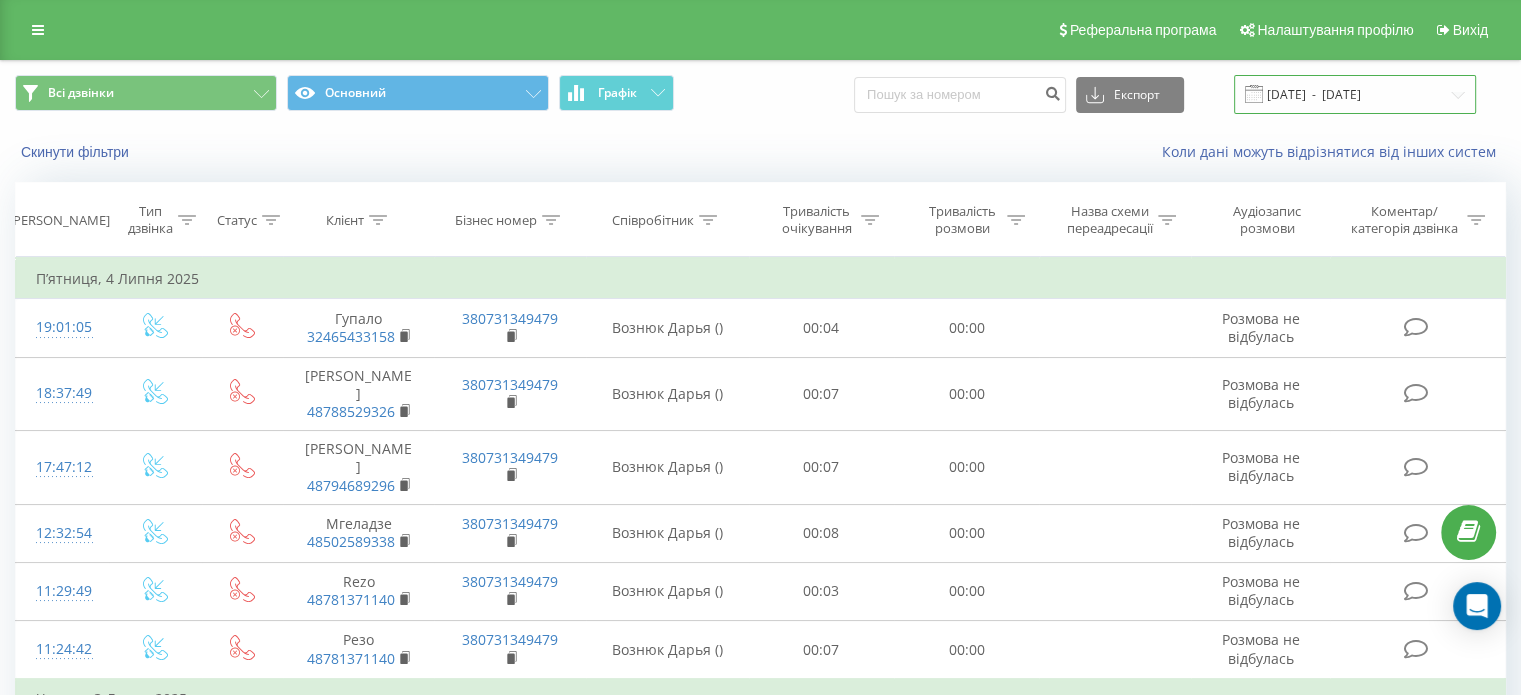 click on "01.07.2025  -  04.07.2025" at bounding box center [1355, 94] 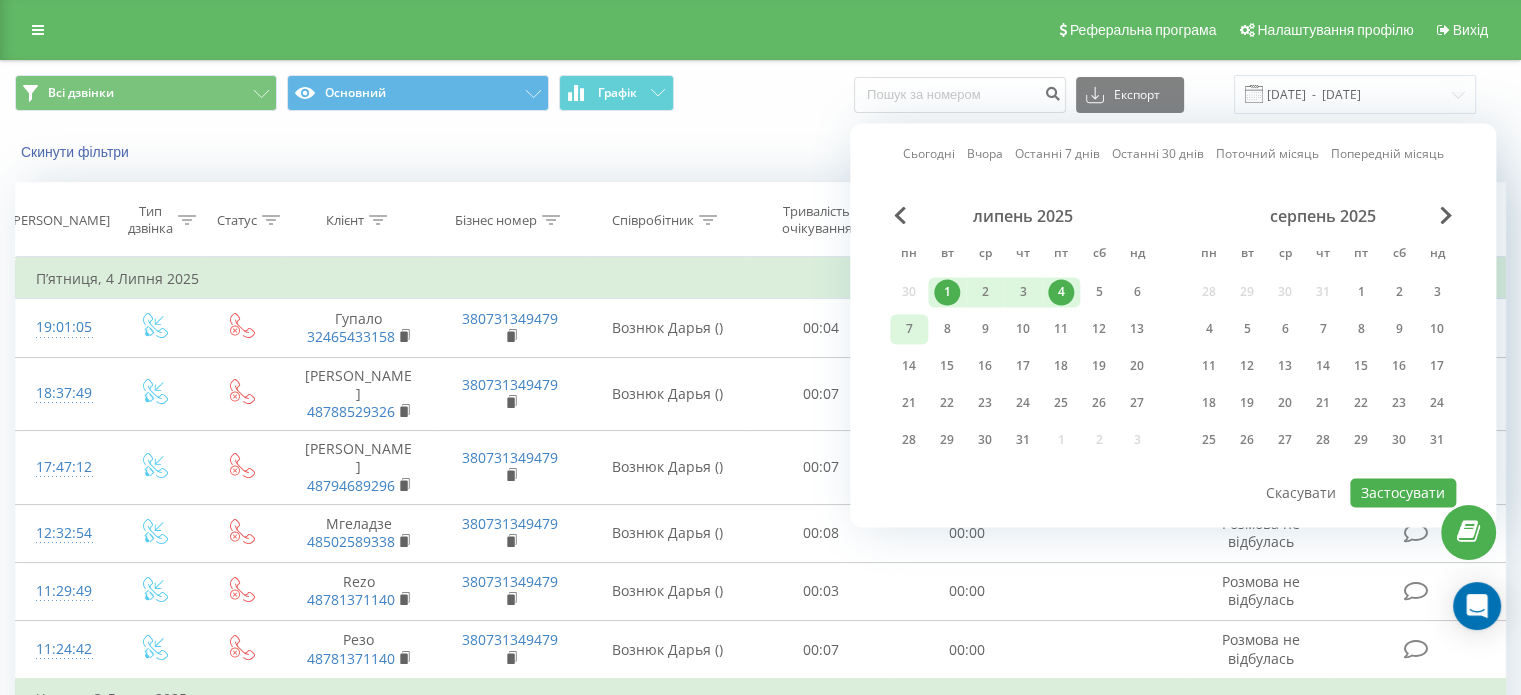 click on "7" at bounding box center (909, 329) 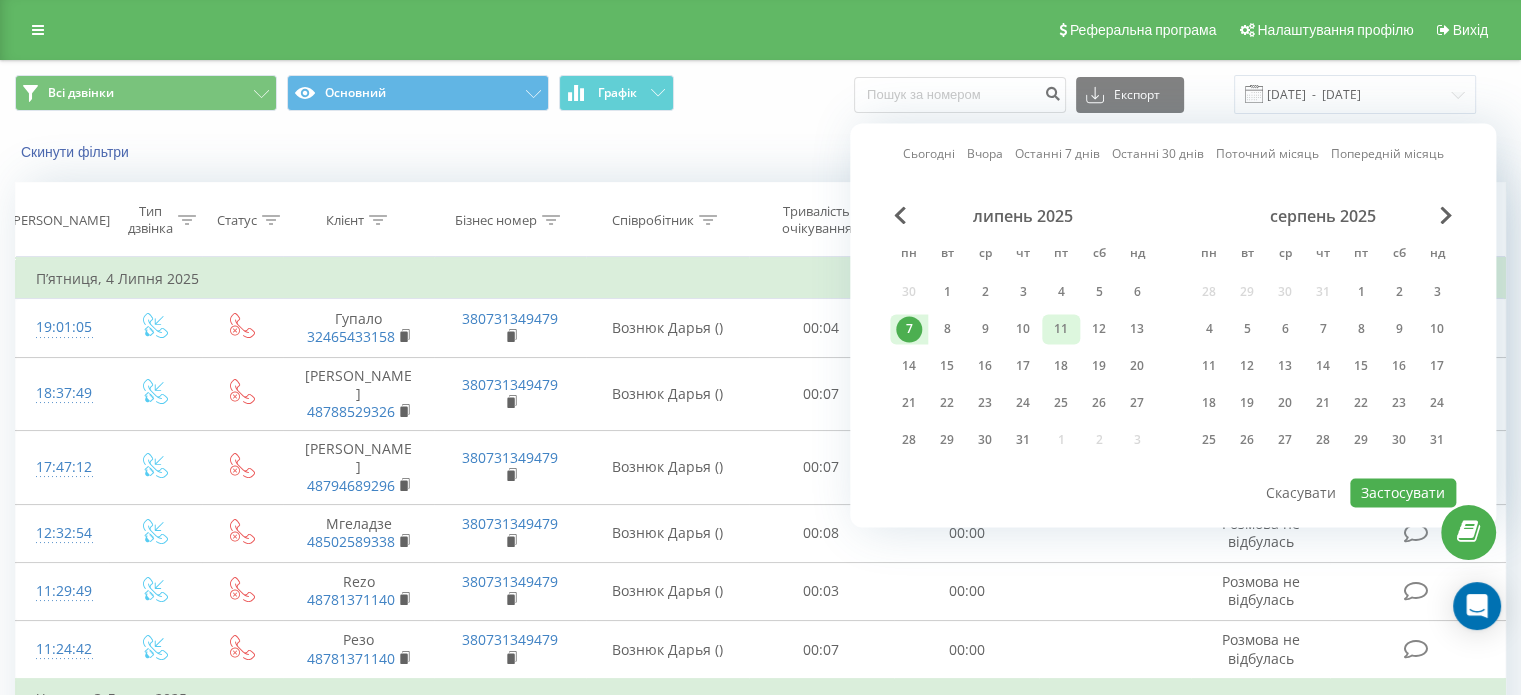 click on "11" at bounding box center (1061, 329) 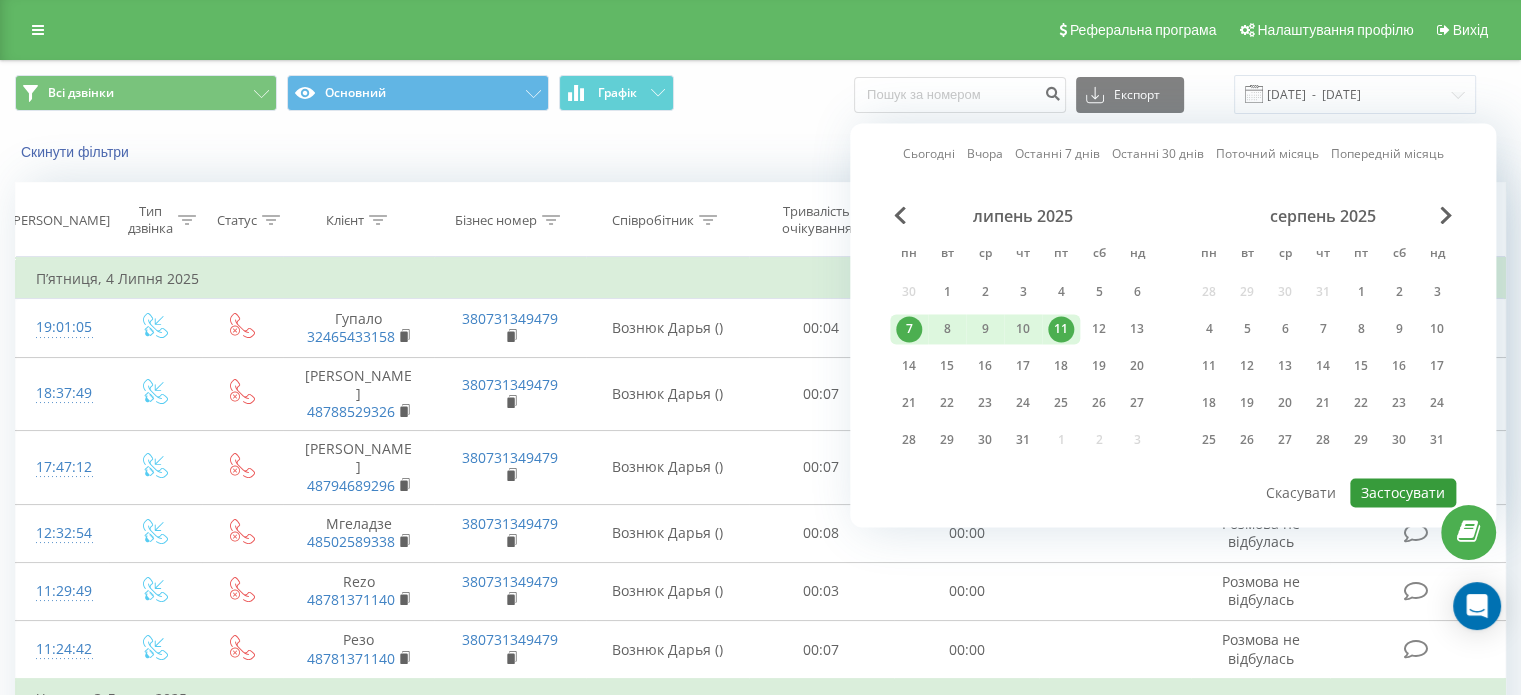 click on "Застосувати" at bounding box center [1403, 492] 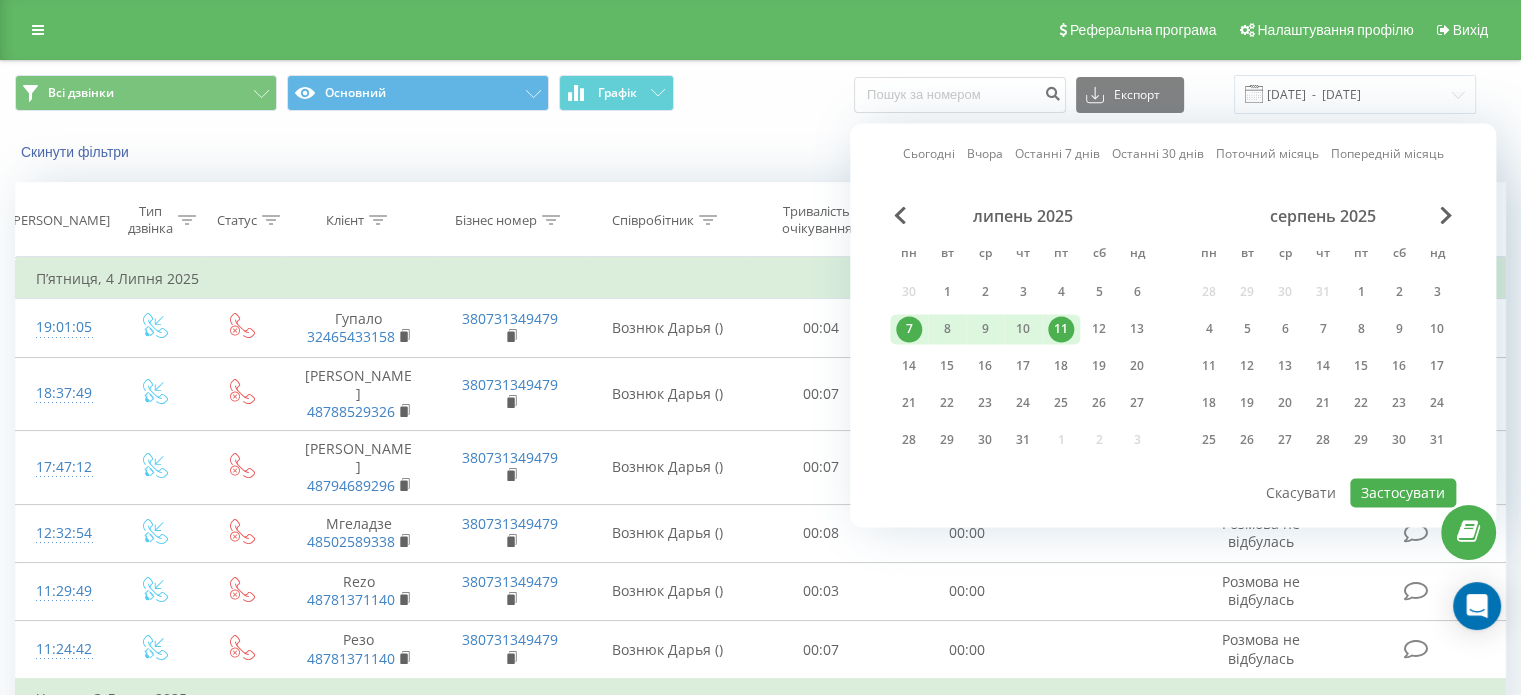 type on "07.07.2025  -  11.07.2025" 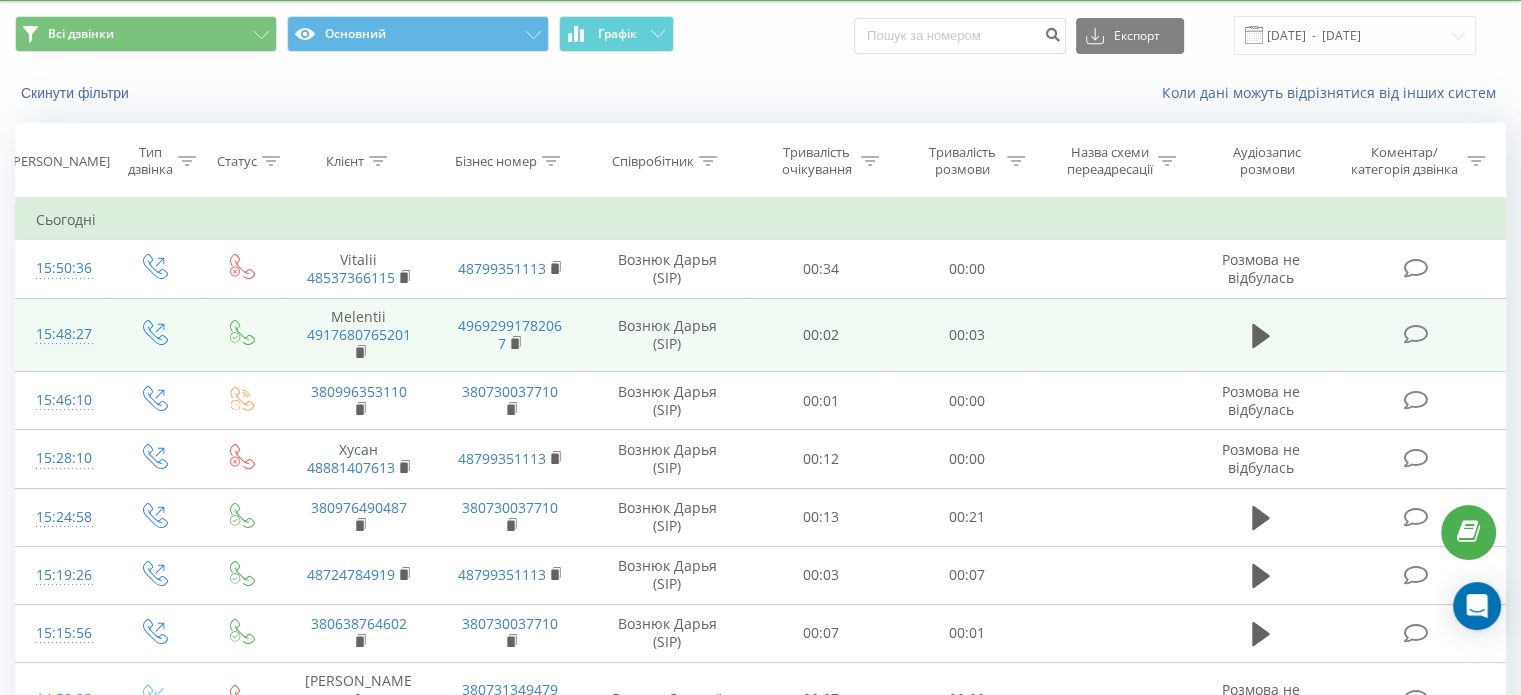 scroll, scrollTop: 0, scrollLeft: 0, axis: both 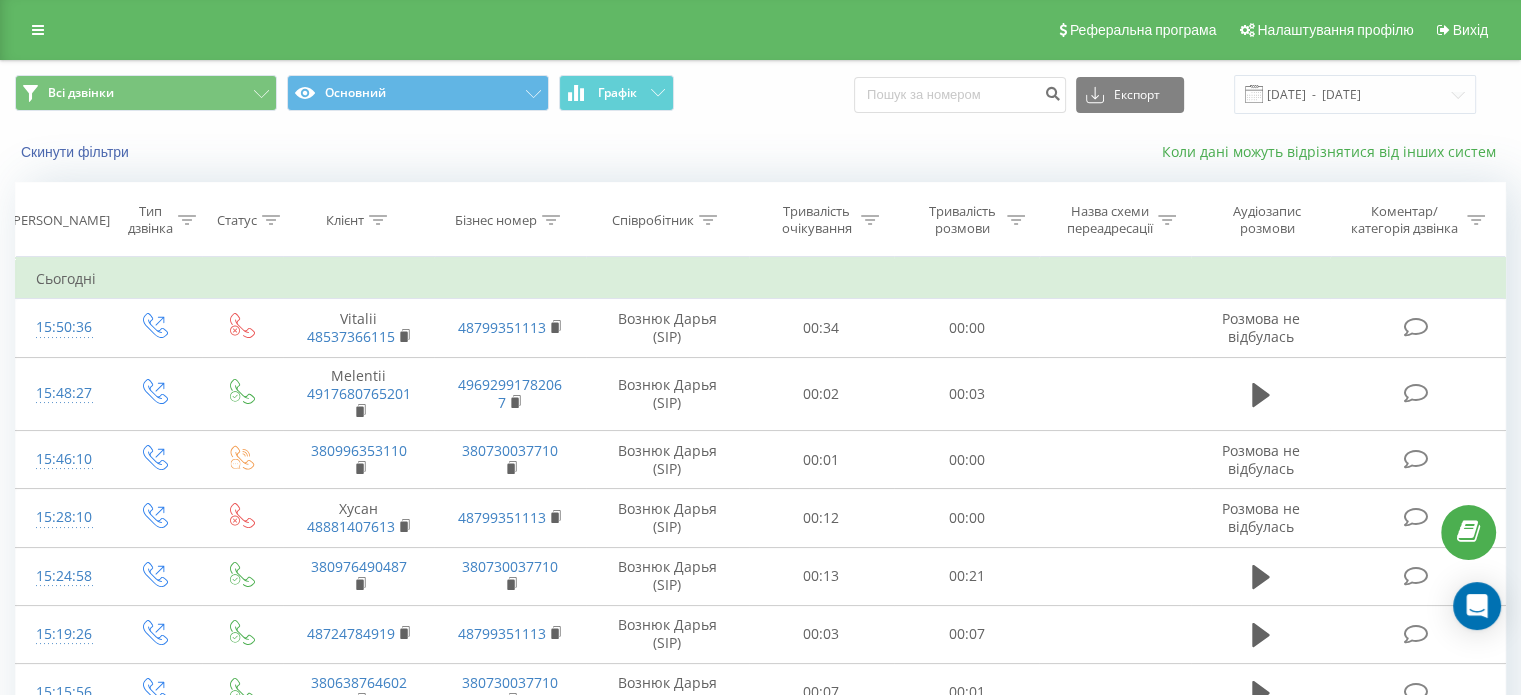 click on "Коли дані можуть відрізнятися вiд інших систем" at bounding box center (1334, 151) 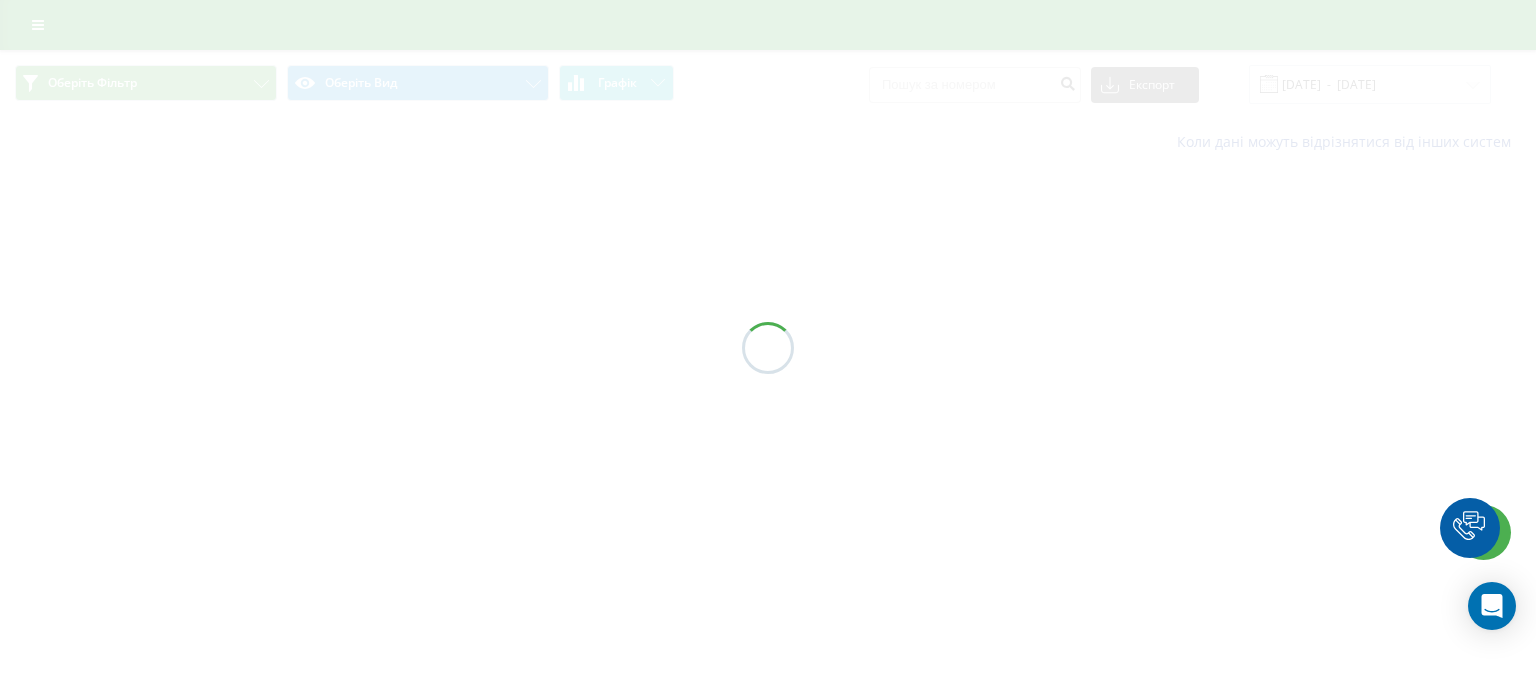 scroll, scrollTop: 0, scrollLeft: 0, axis: both 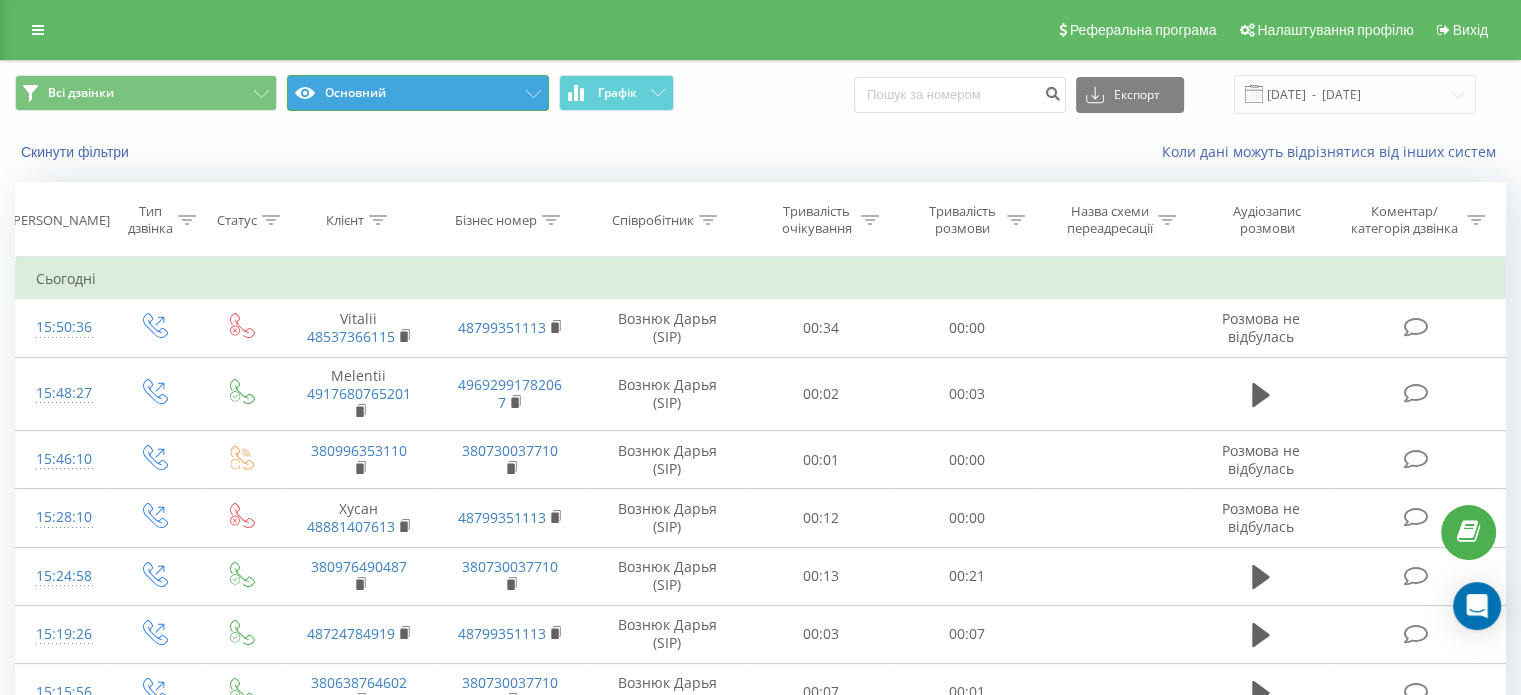 click on "Основний" at bounding box center [418, 93] 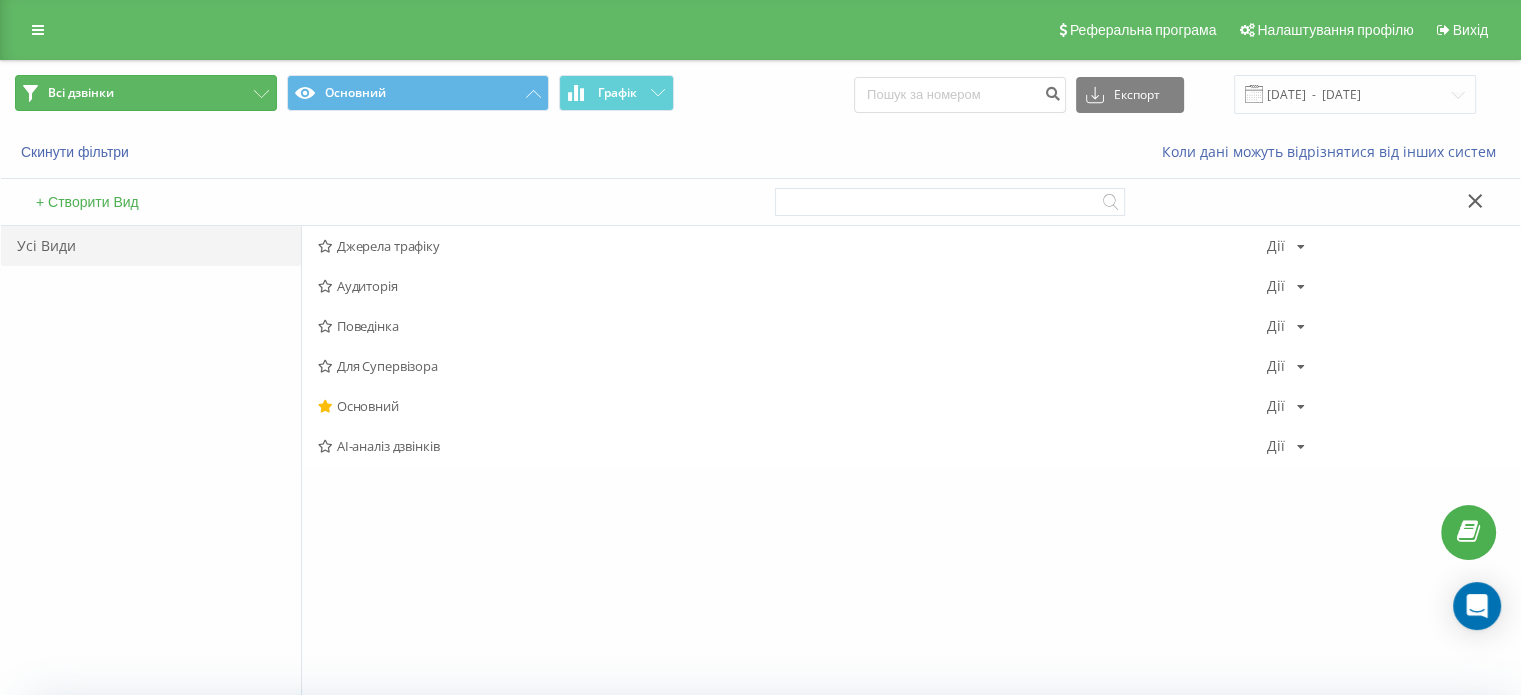 click on "Всі дзвінки" at bounding box center (146, 93) 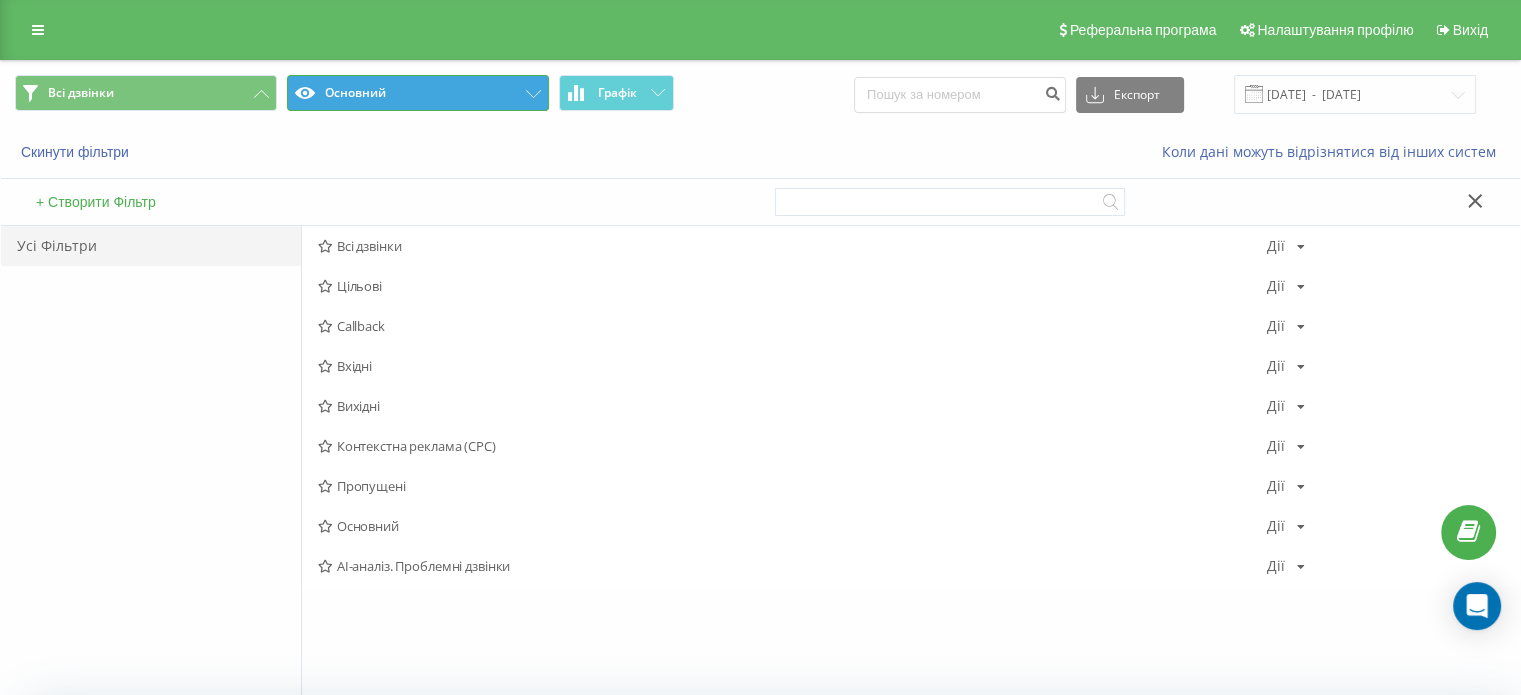click on "Основний" at bounding box center [418, 93] 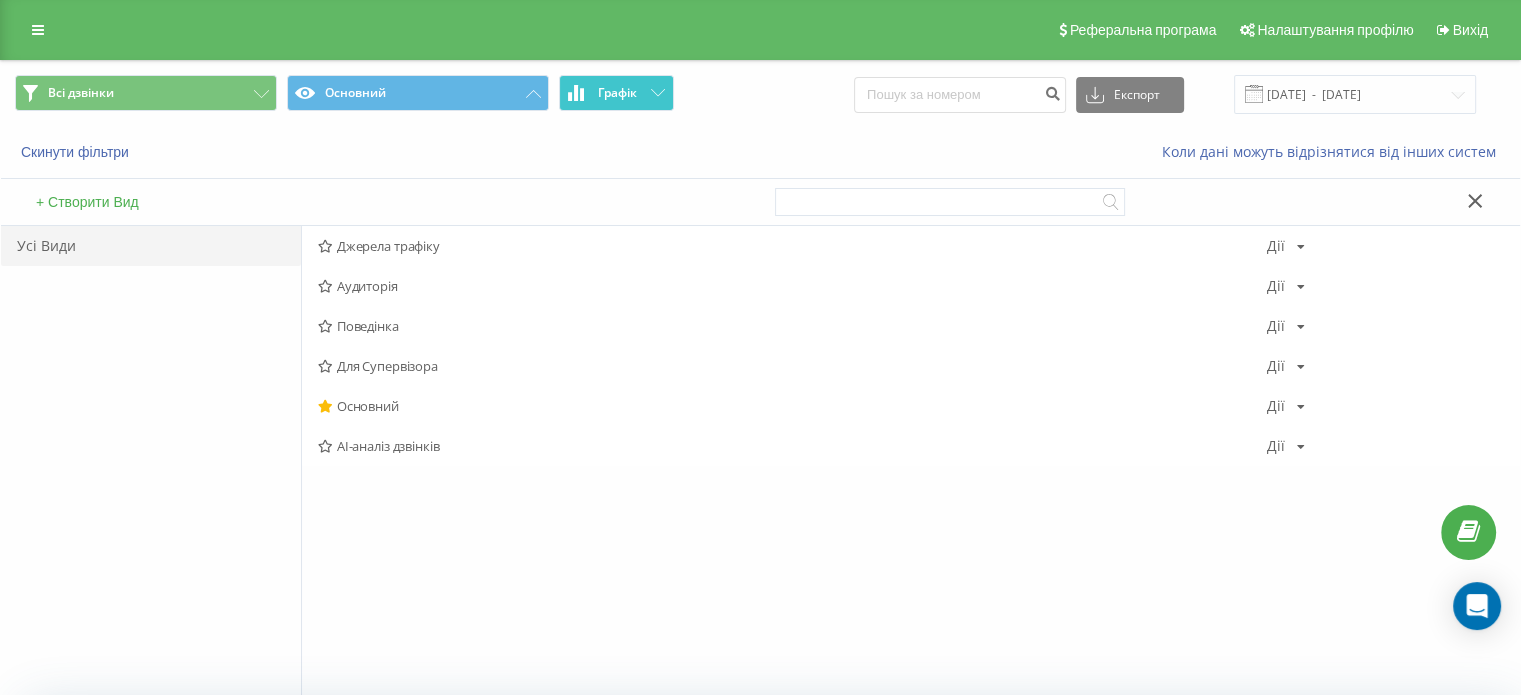 click on "Графік" at bounding box center (617, 93) 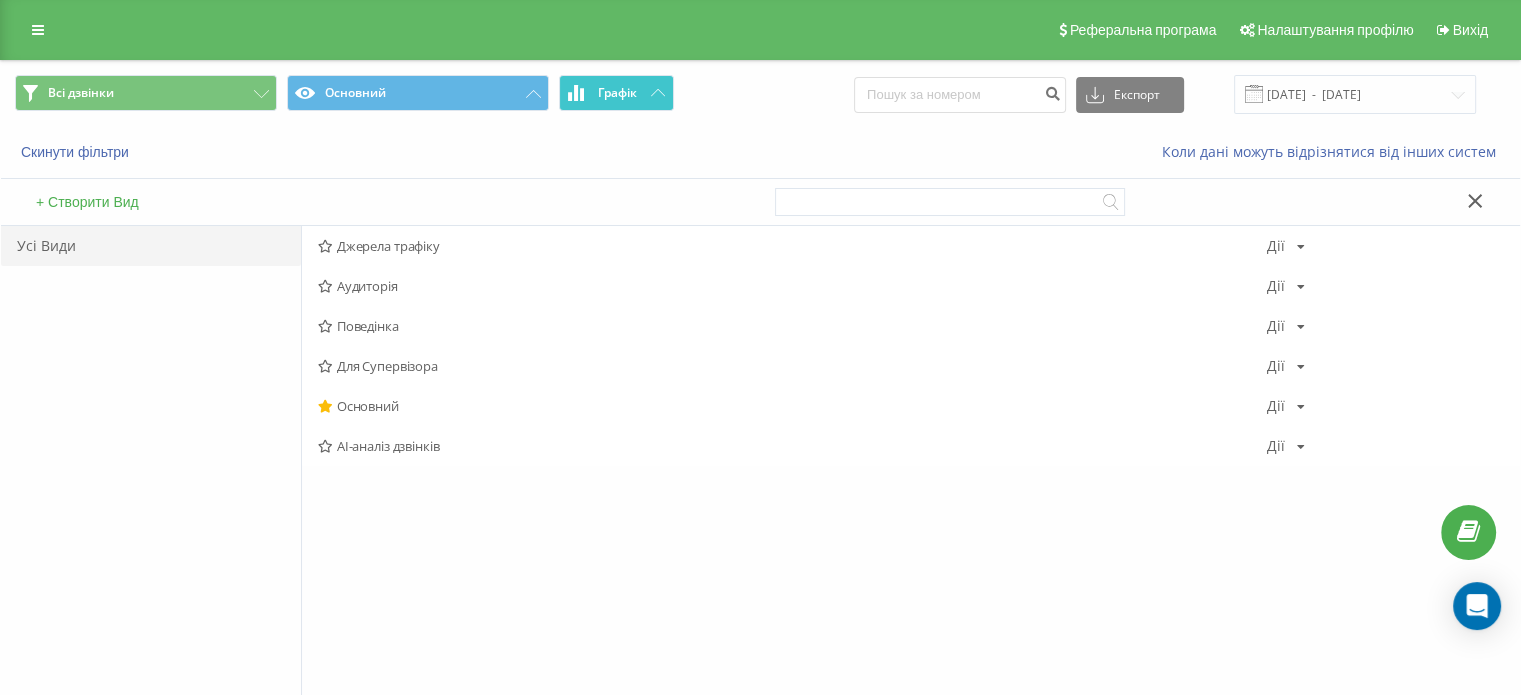 click on "Графік" at bounding box center [616, 93] 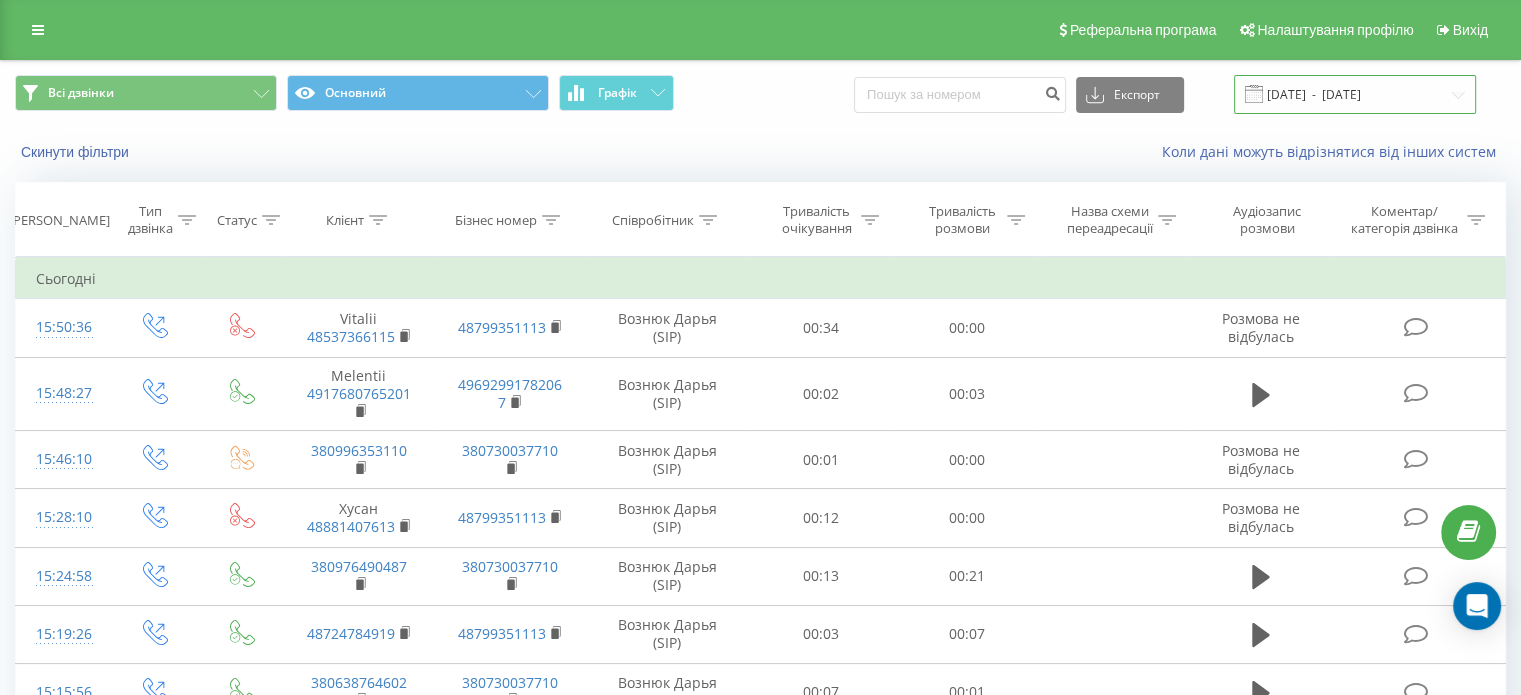 click on "07.07.2025  -  11.07.2025" at bounding box center [1355, 94] 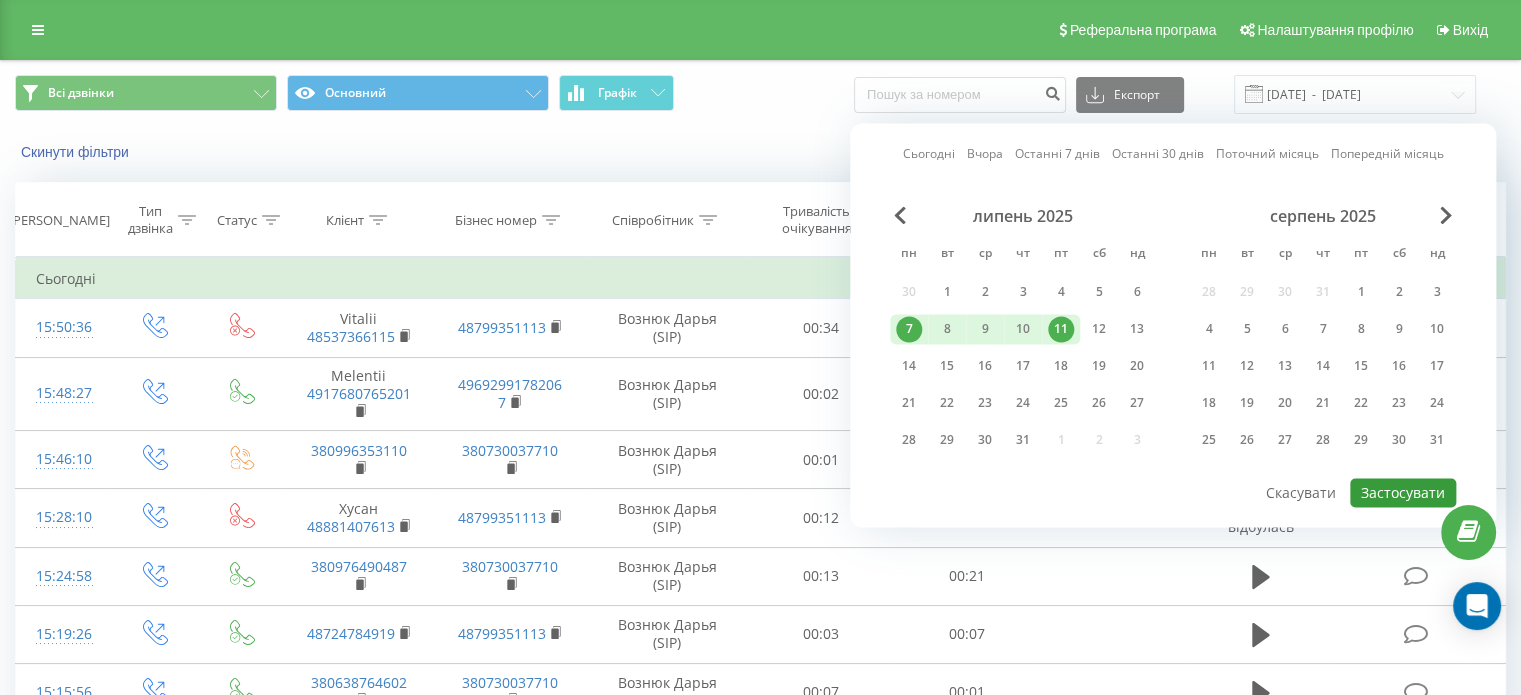 click on "Застосувати" at bounding box center [1403, 492] 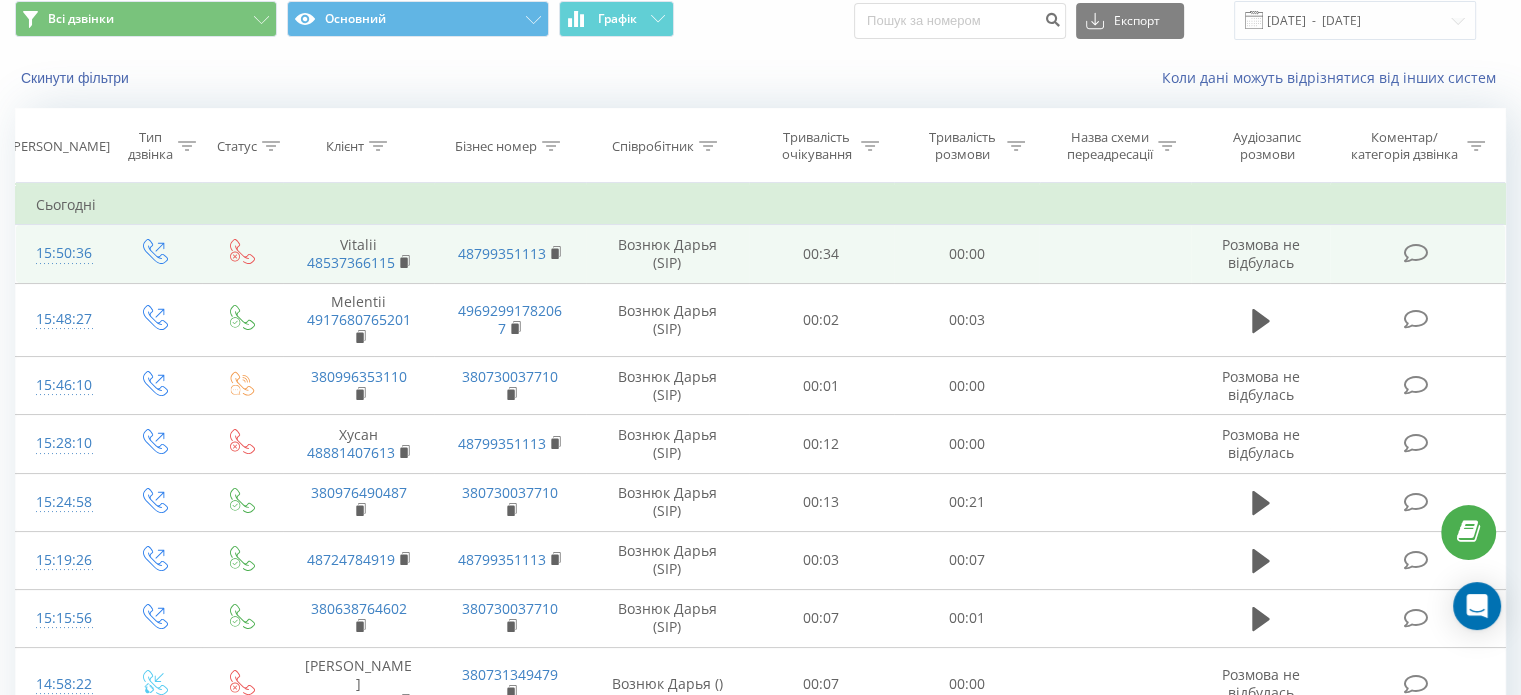 scroll, scrollTop: 0, scrollLeft: 0, axis: both 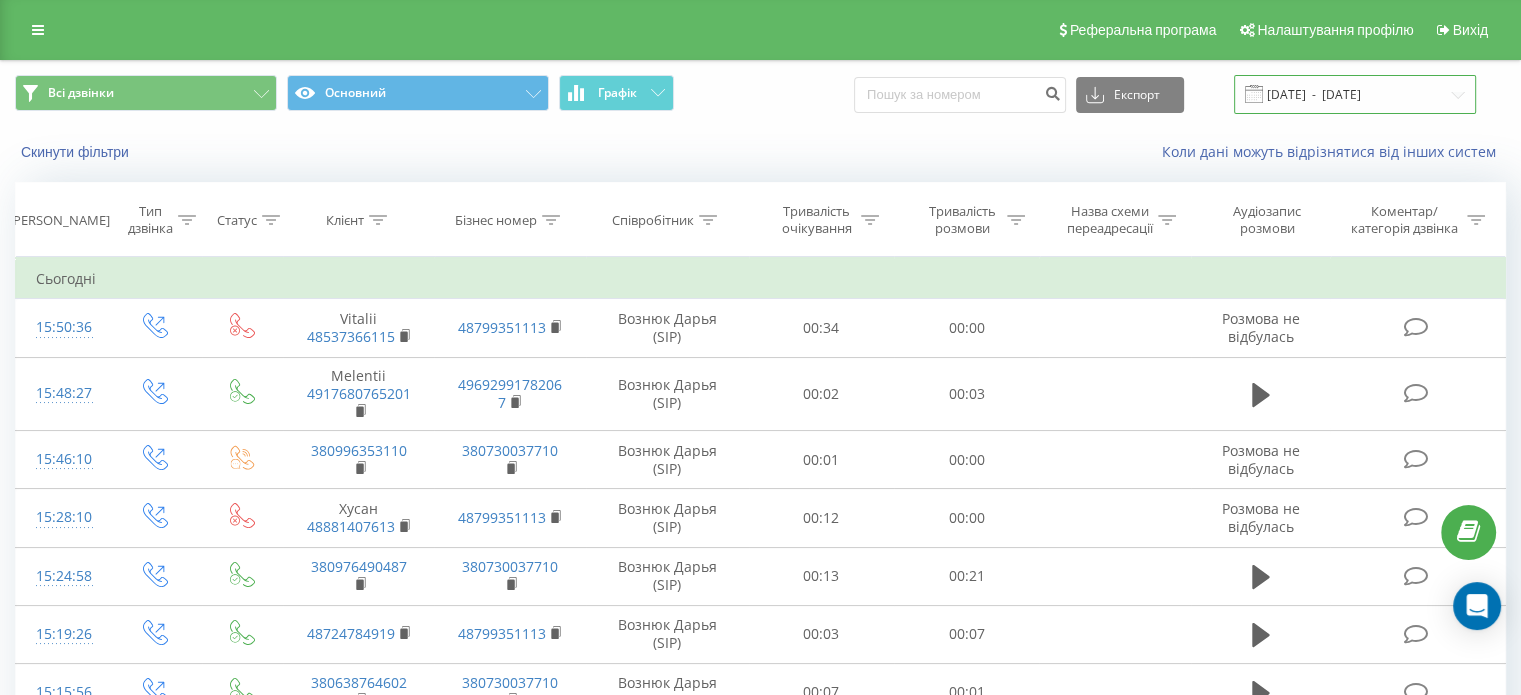 click on "07.07.2025  -  11.07.2025" at bounding box center (1355, 94) 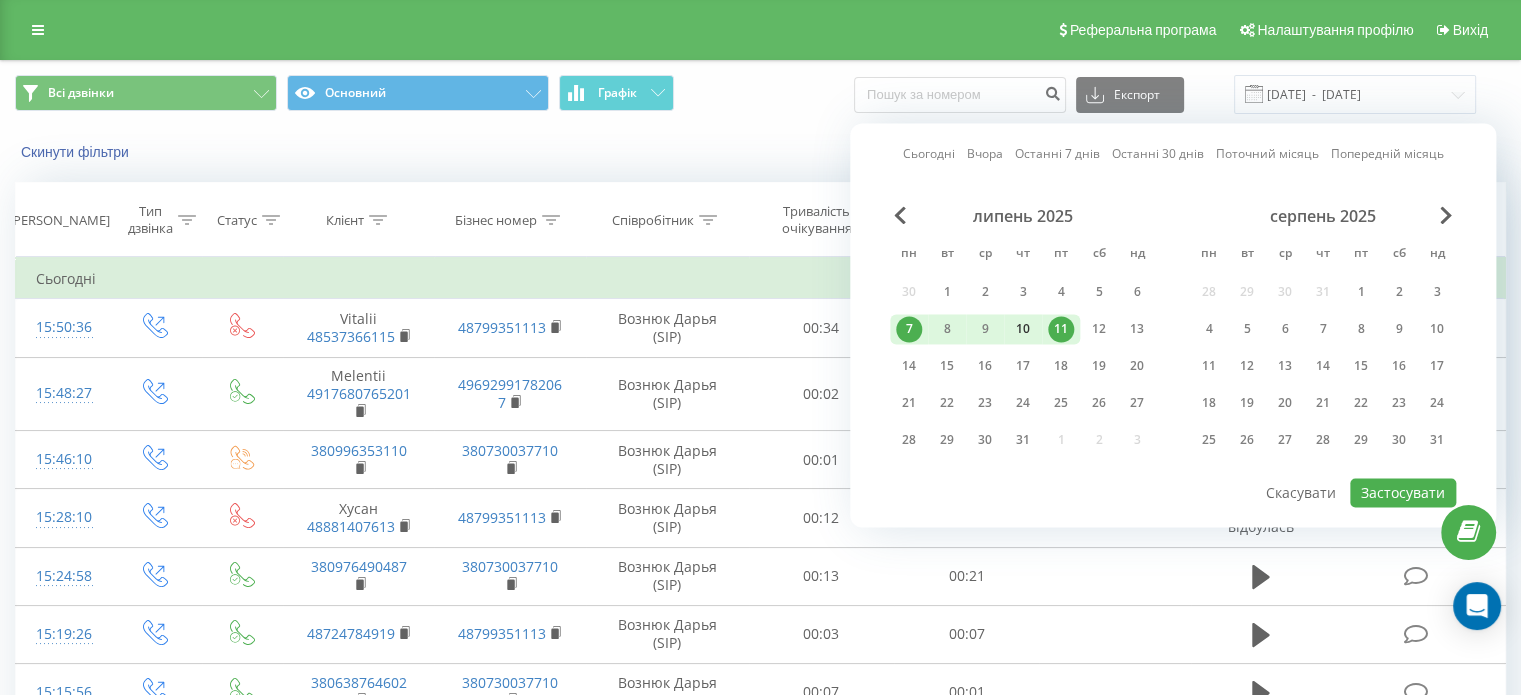 drag, startPoint x: 940, startPoint y: 291, endPoint x: 1037, endPoint y: 319, distance: 100.96039 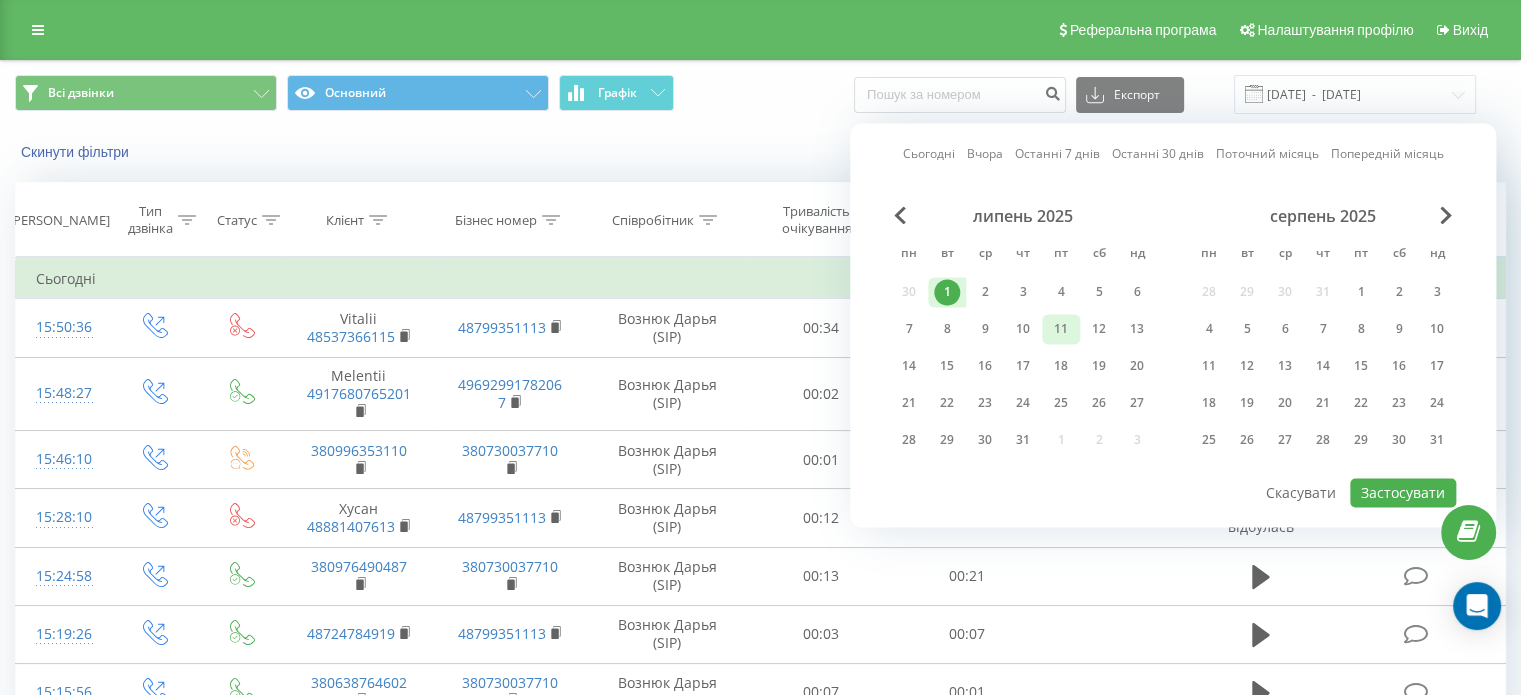 click on "11" at bounding box center [1061, 329] 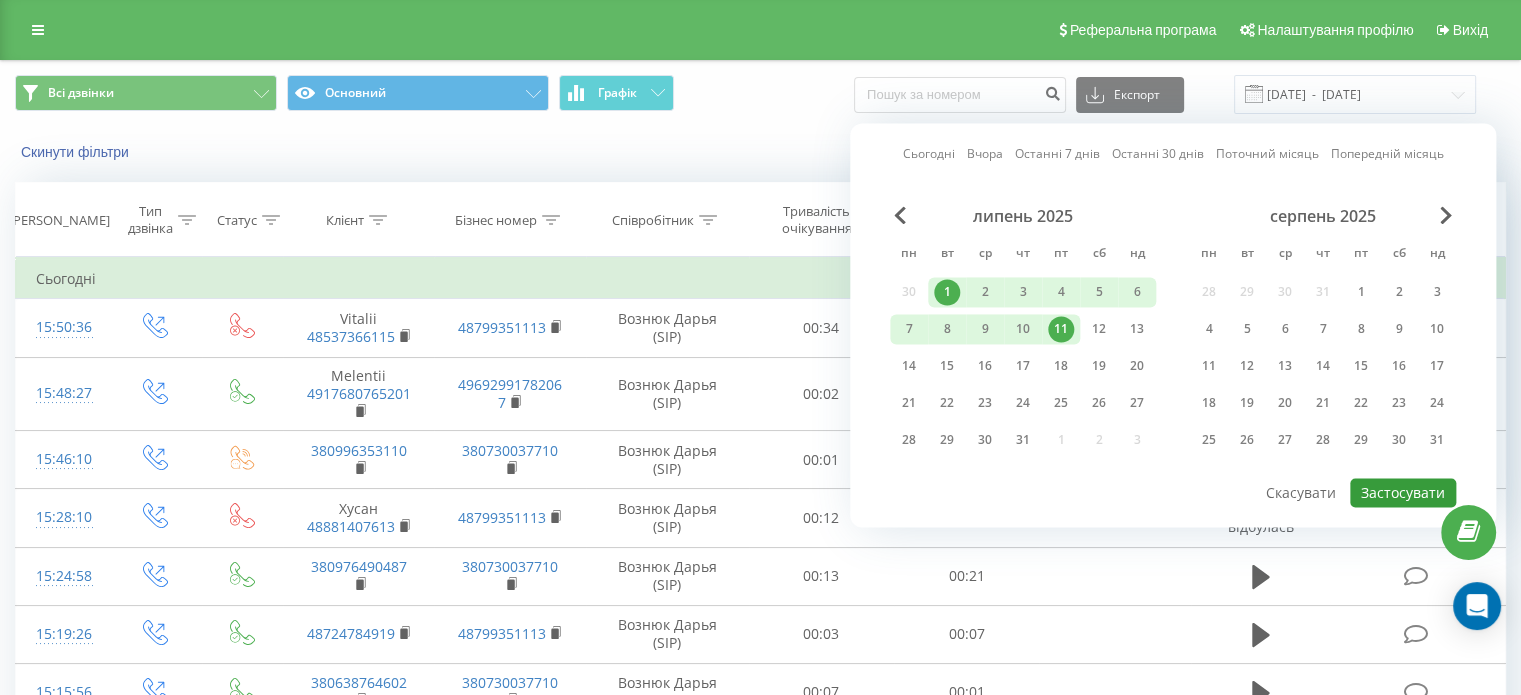 click on "Застосувати" at bounding box center (1403, 492) 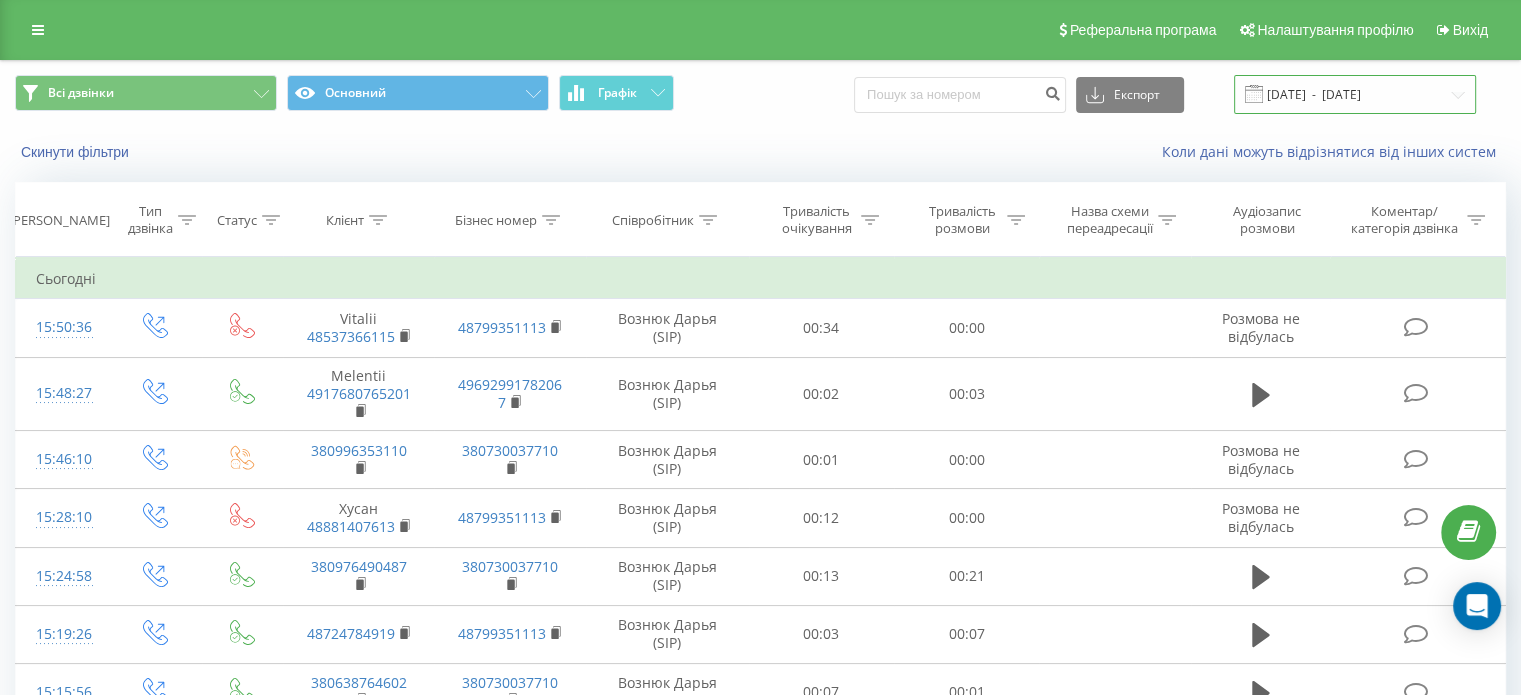 click on "01.07.2025  -  11.07.2025" at bounding box center [1355, 94] 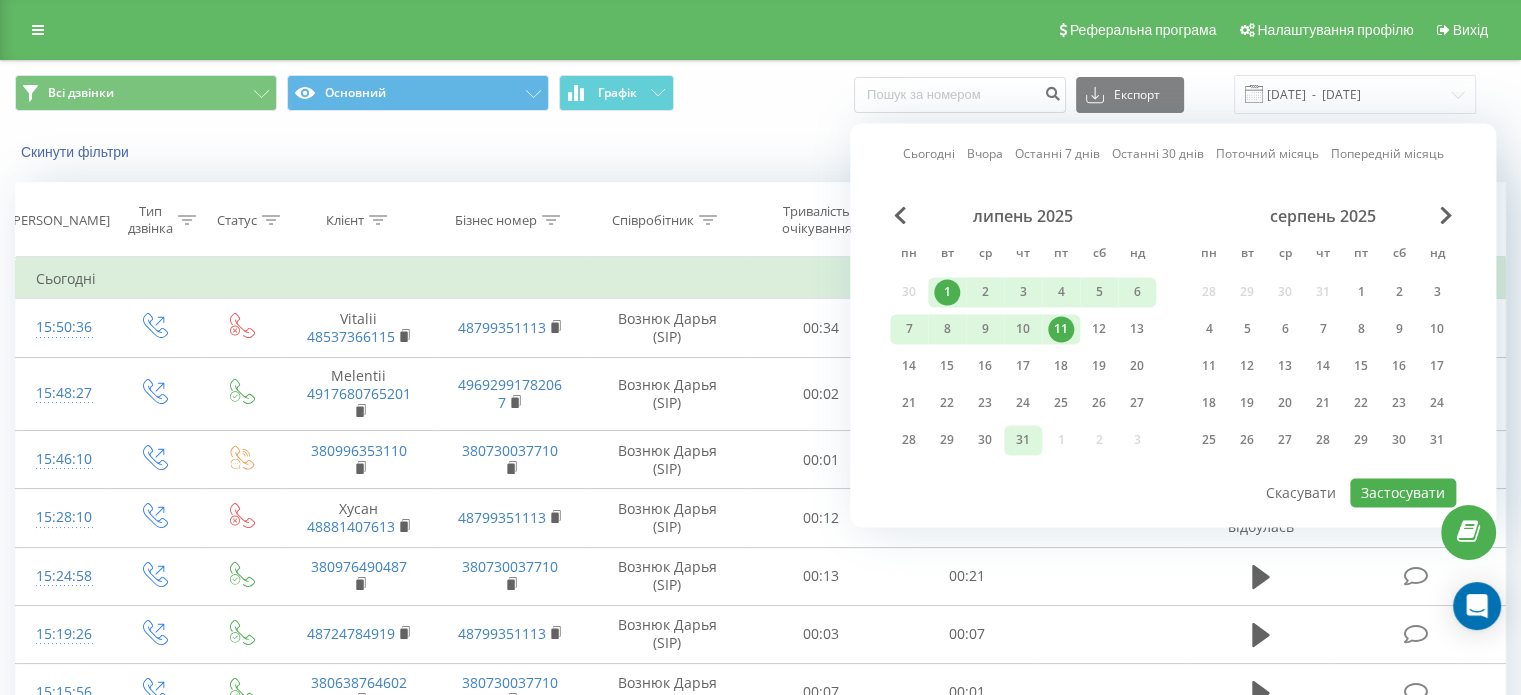click on "31" at bounding box center (1023, 440) 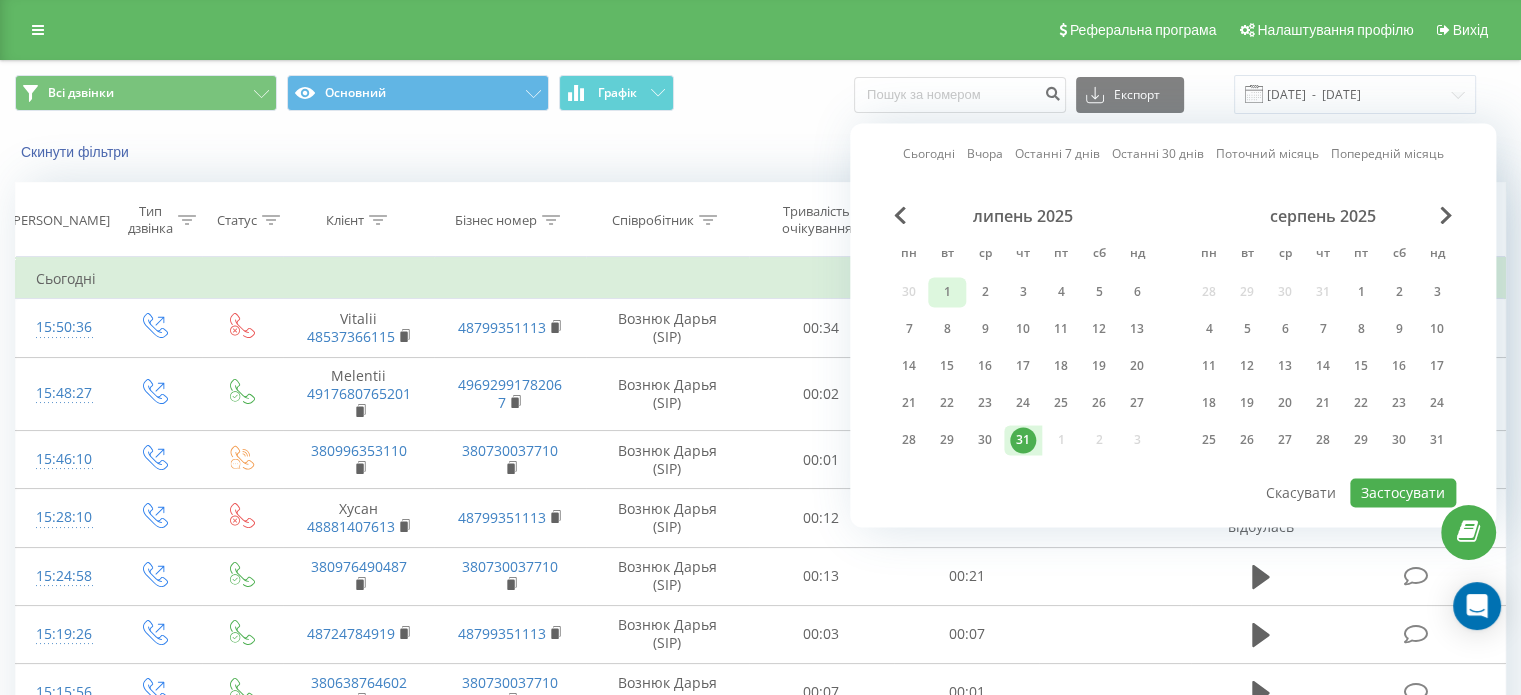 click on "1" at bounding box center [947, 292] 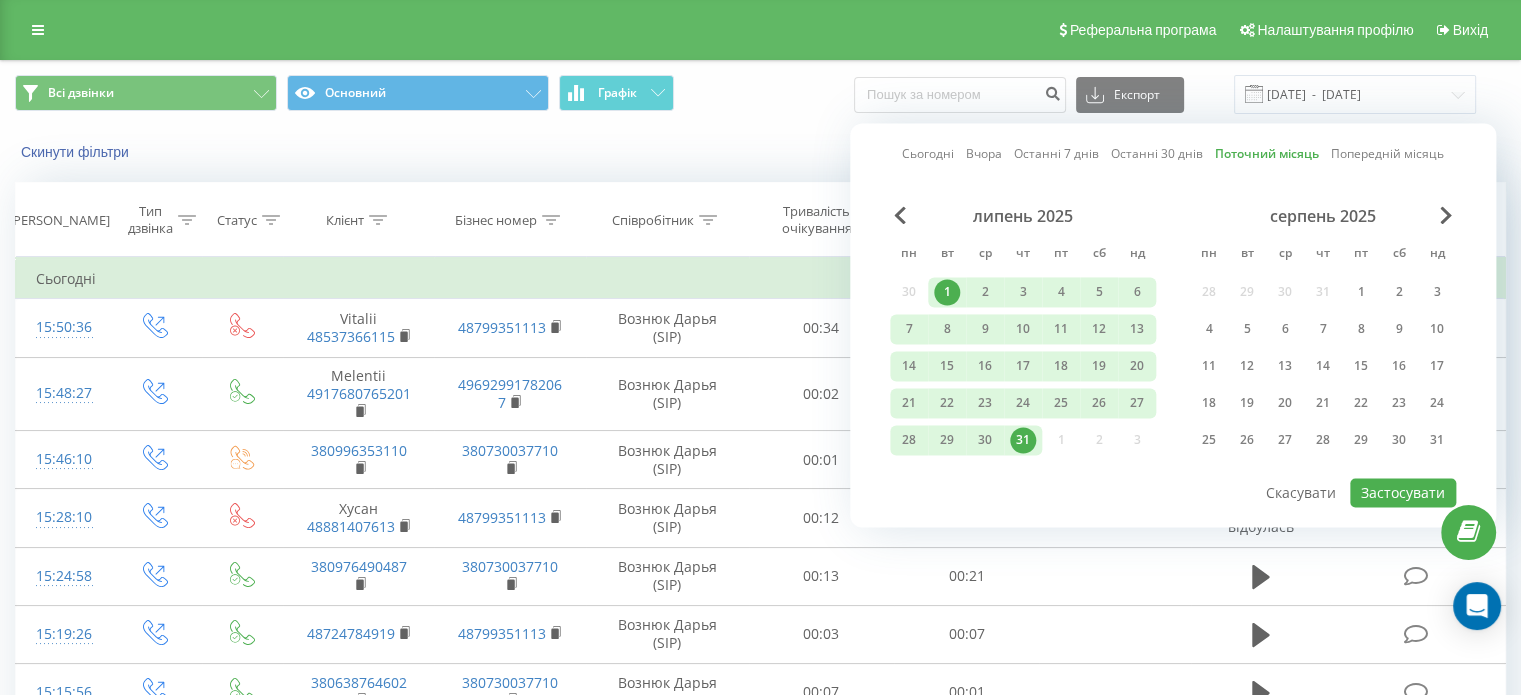 click on "1" at bounding box center (947, 292) 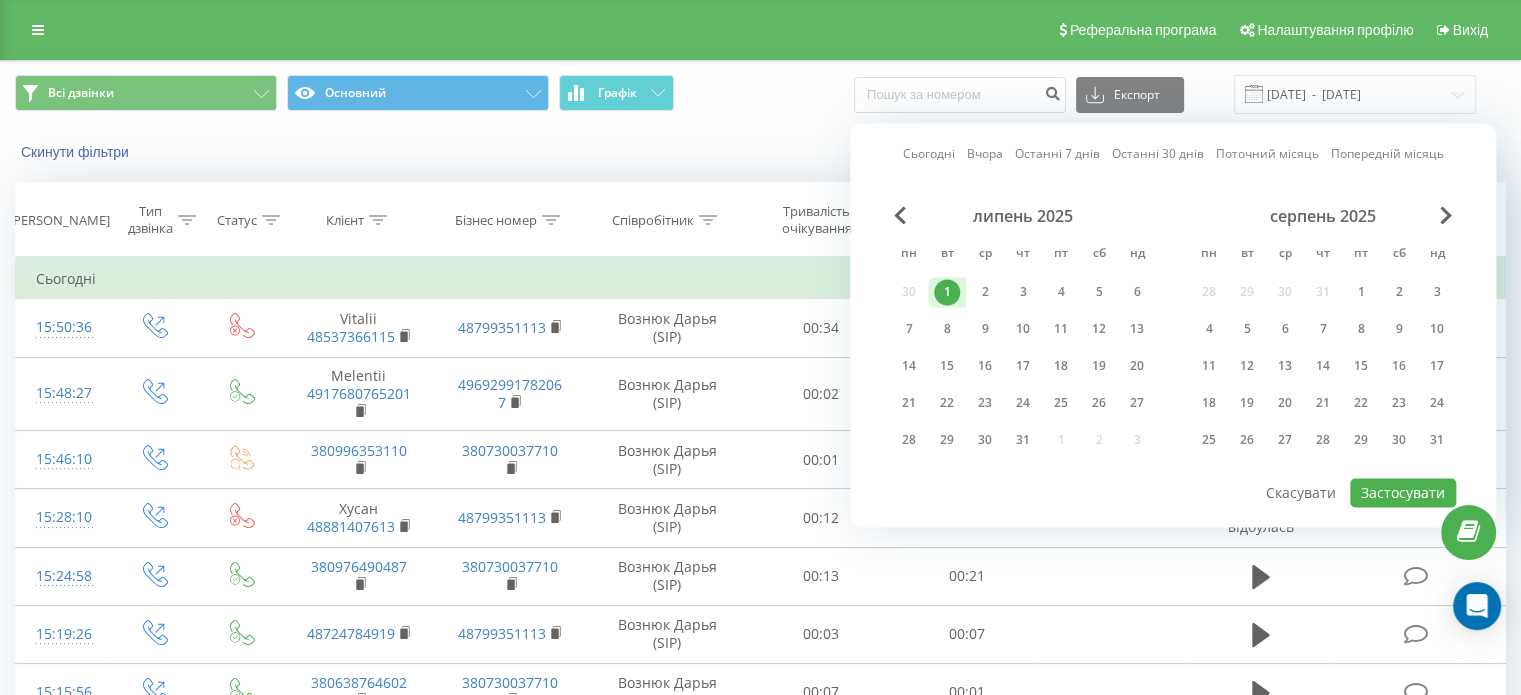 drag, startPoint x: 1020, startPoint y: 437, endPoint x: 1175, endPoint y: 448, distance: 155.38983 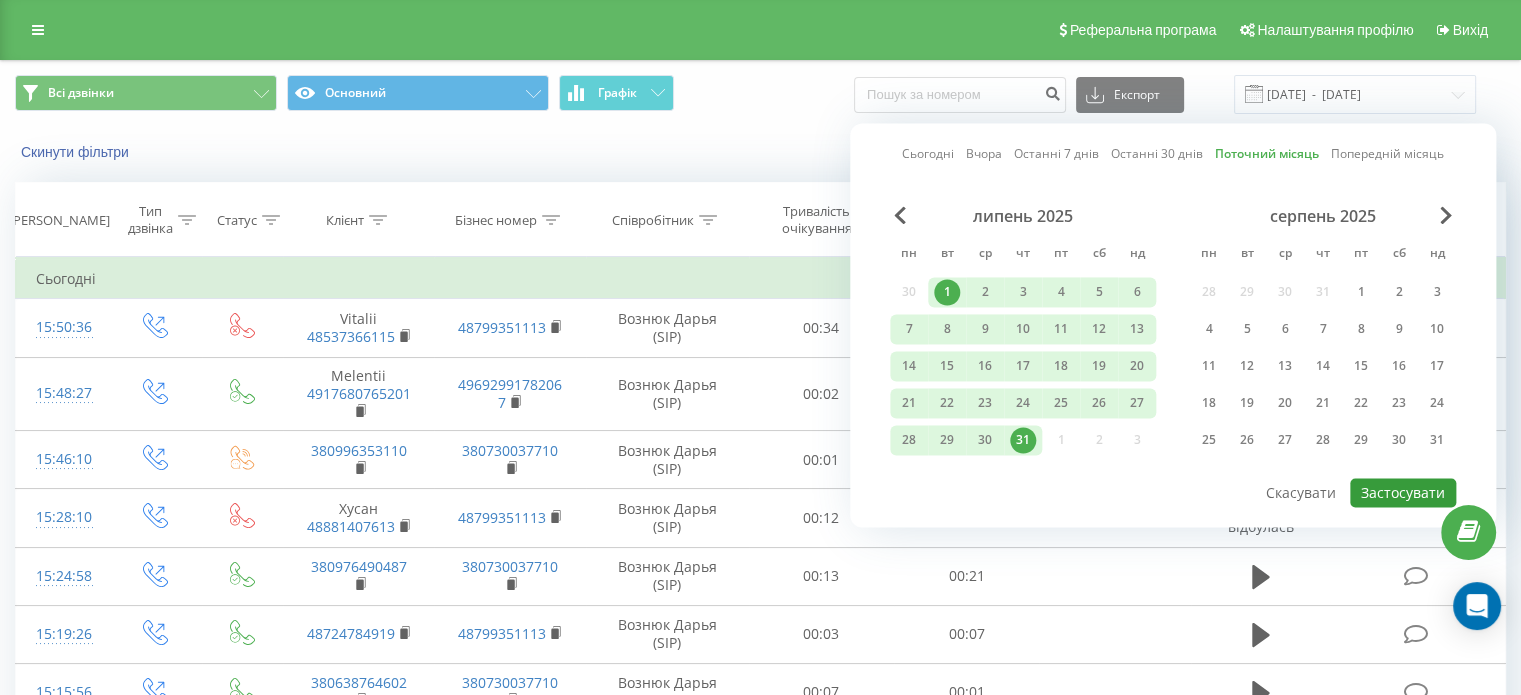 click on "Застосувати" at bounding box center [1403, 492] 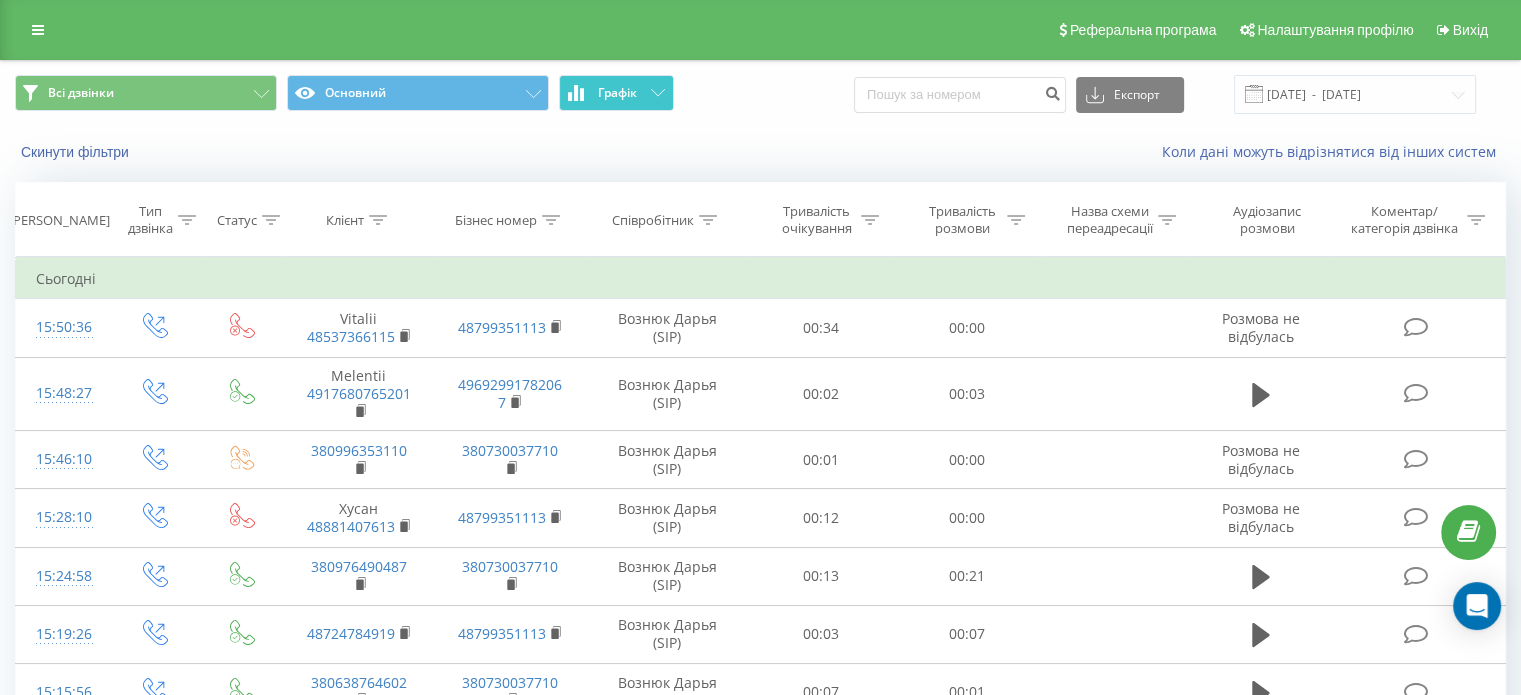 drag, startPoint x: 589, startPoint y: 98, endPoint x: 580, endPoint y: 126, distance: 29.410883 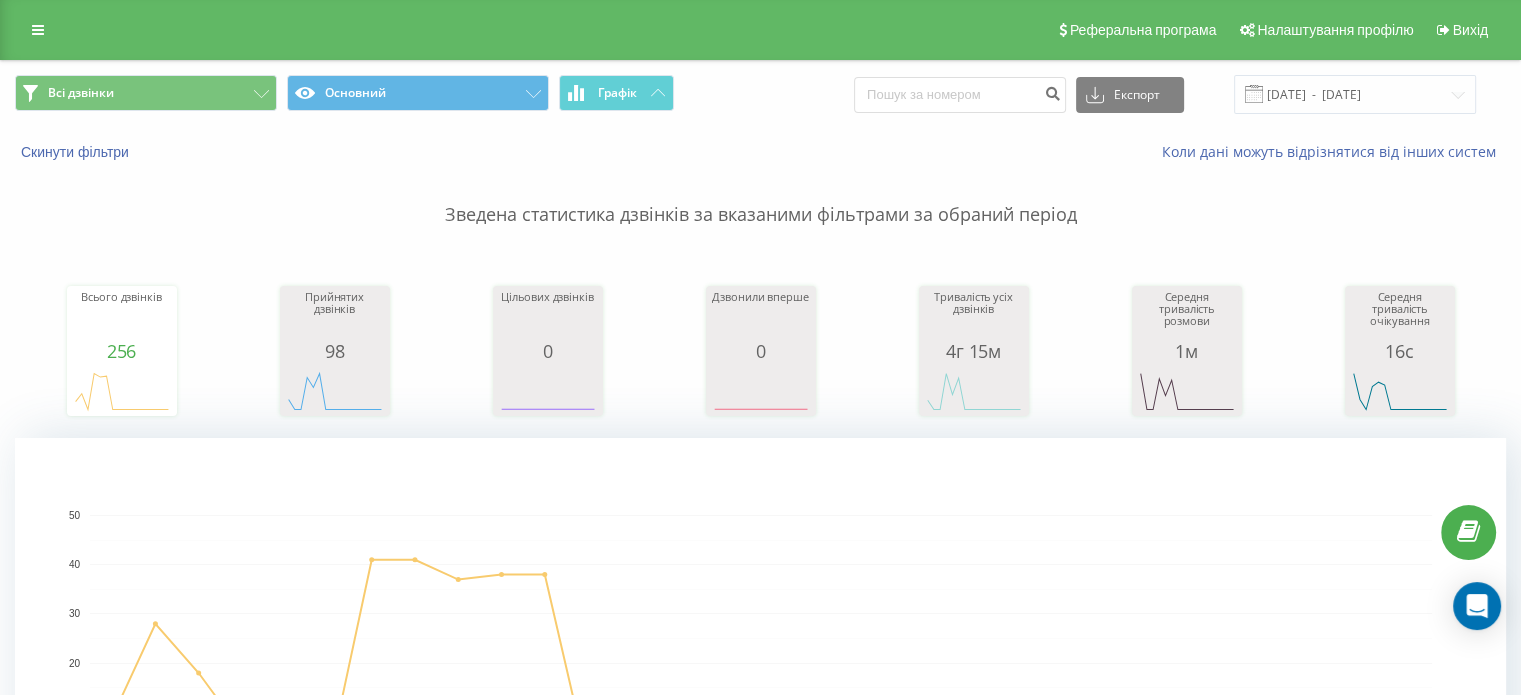 click at bounding box center [1254, 94] 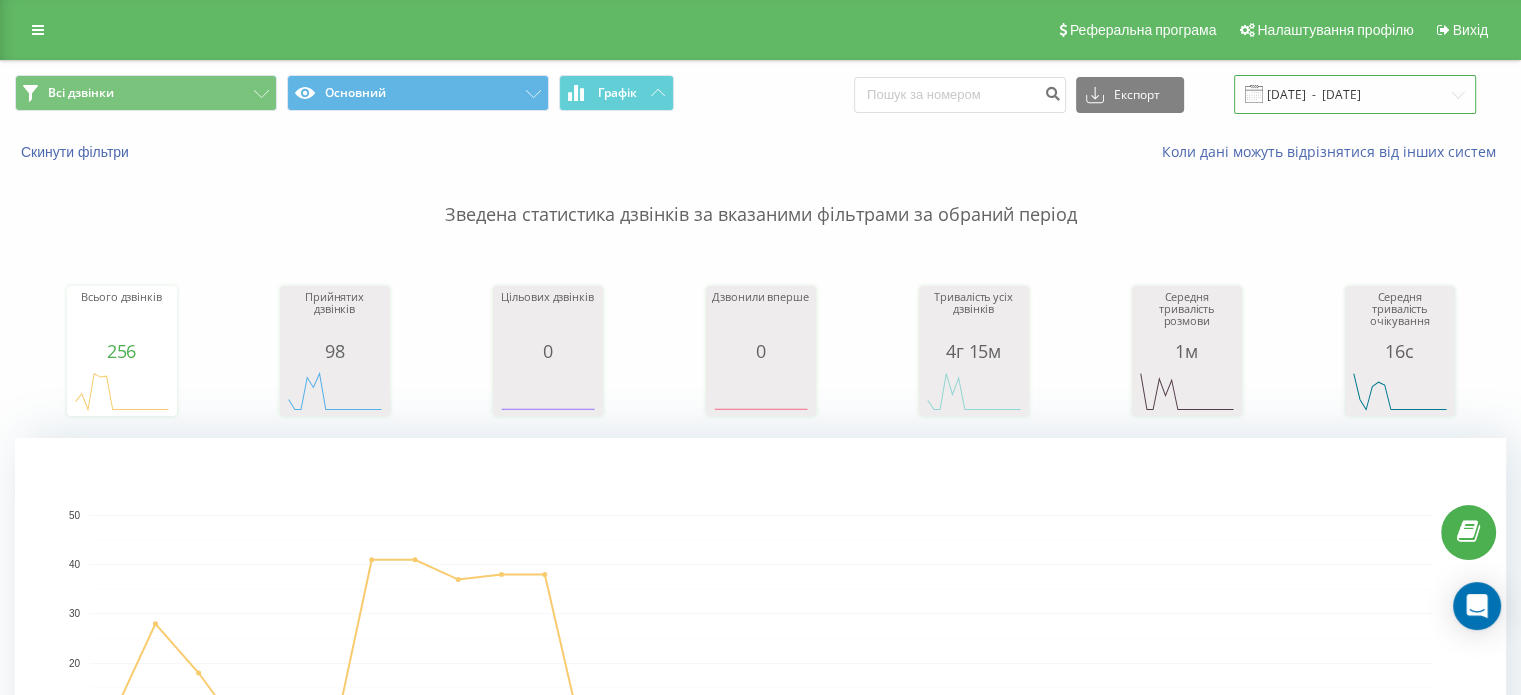 click on "01.07.2025  -  31.07.2025" at bounding box center [1355, 94] 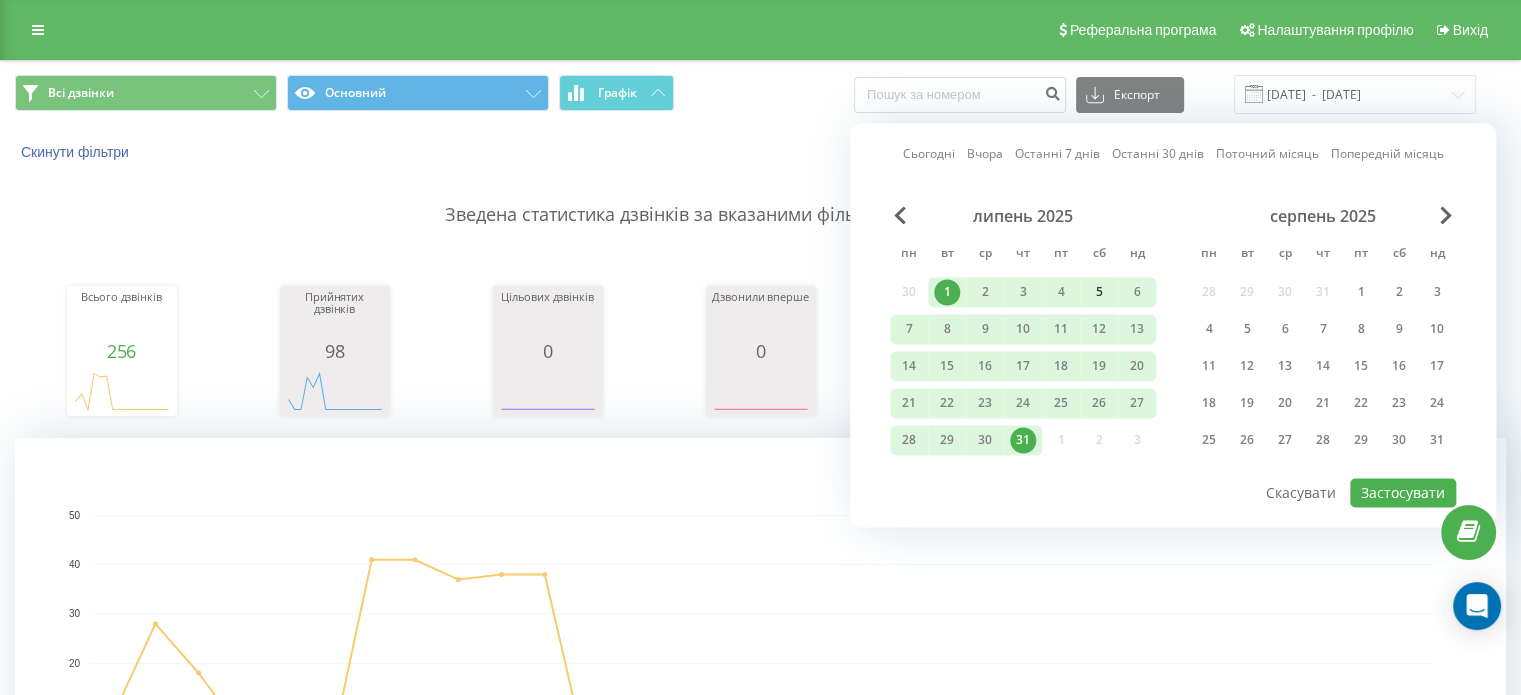 click on "5" at bounding box center (1099, 292) 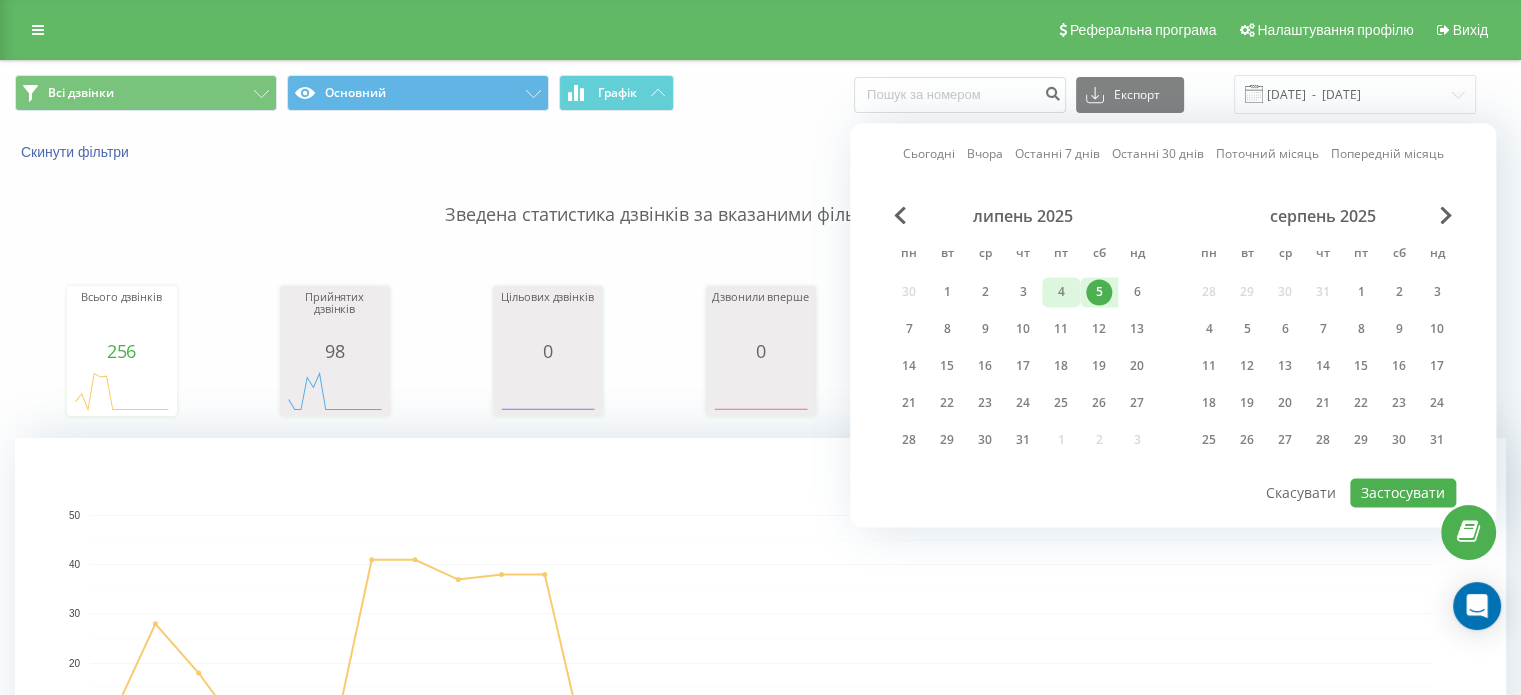 click on "4" at bounding box center (1061, 292) 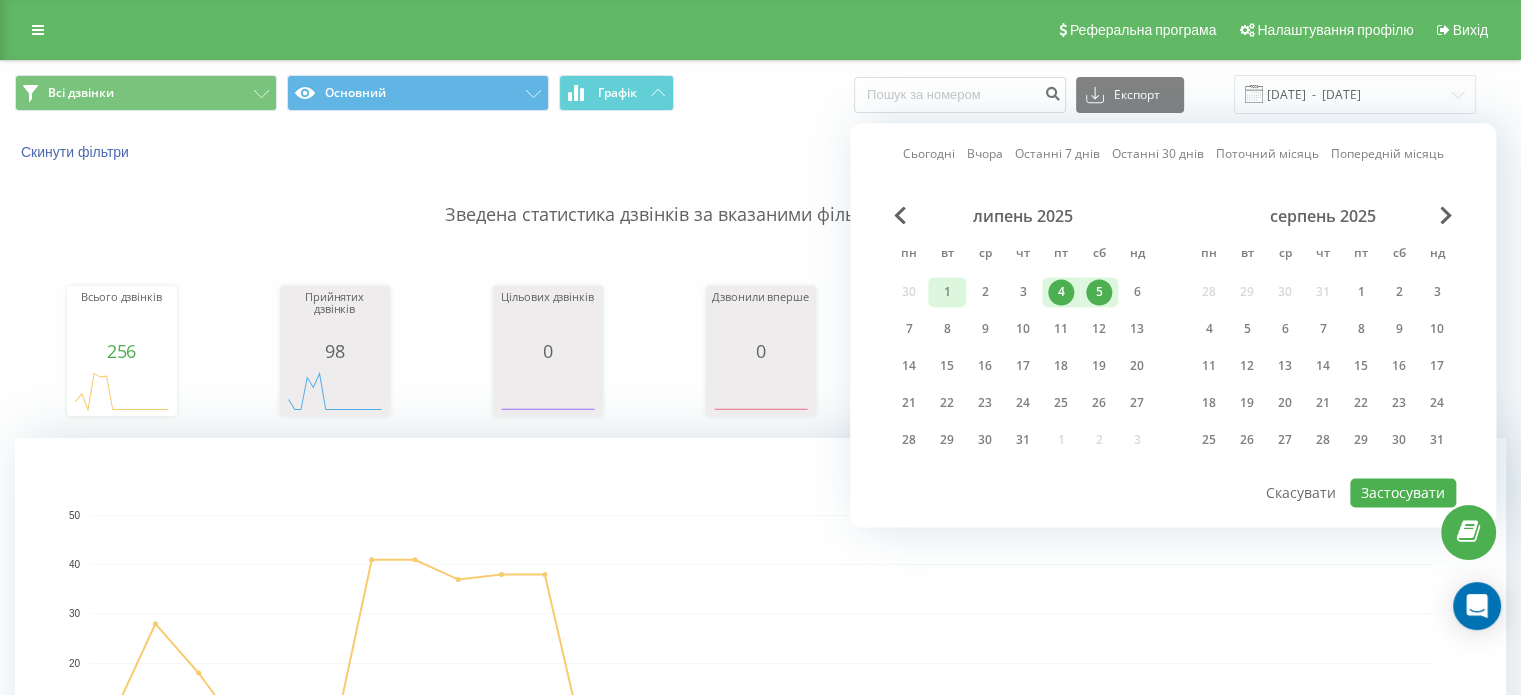 click on "1" at bounding box center (947, 292) 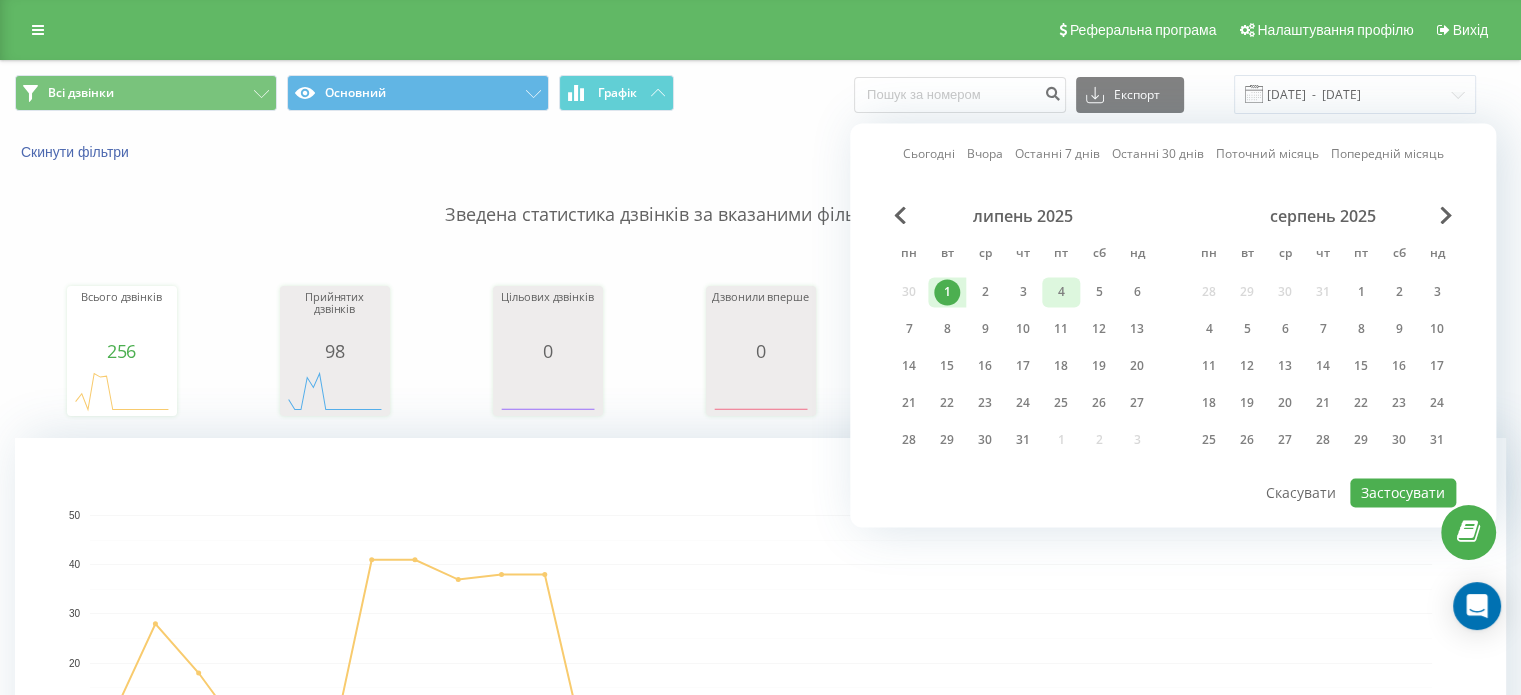 click on "4" at bounding box center [1061, 292] 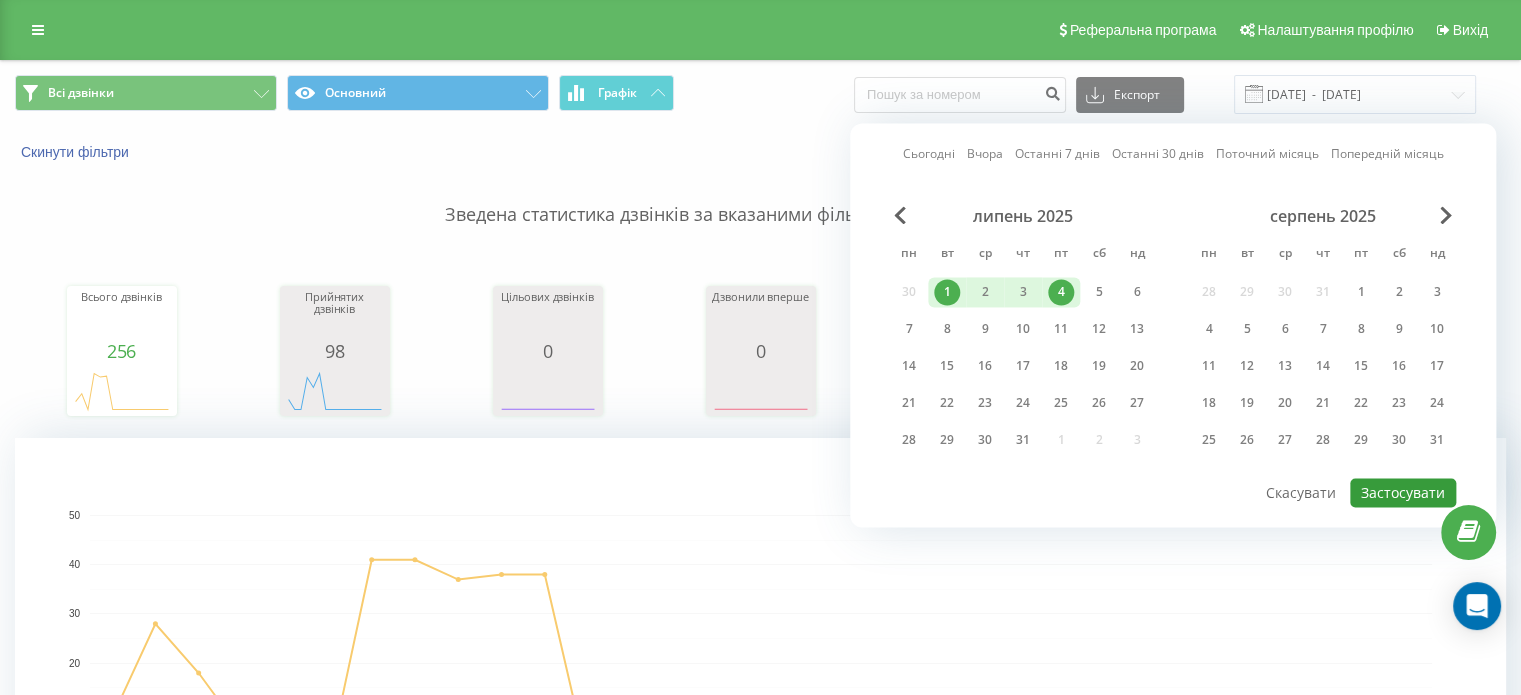 click on "Застосувати" at bounding box center [1403, 492] 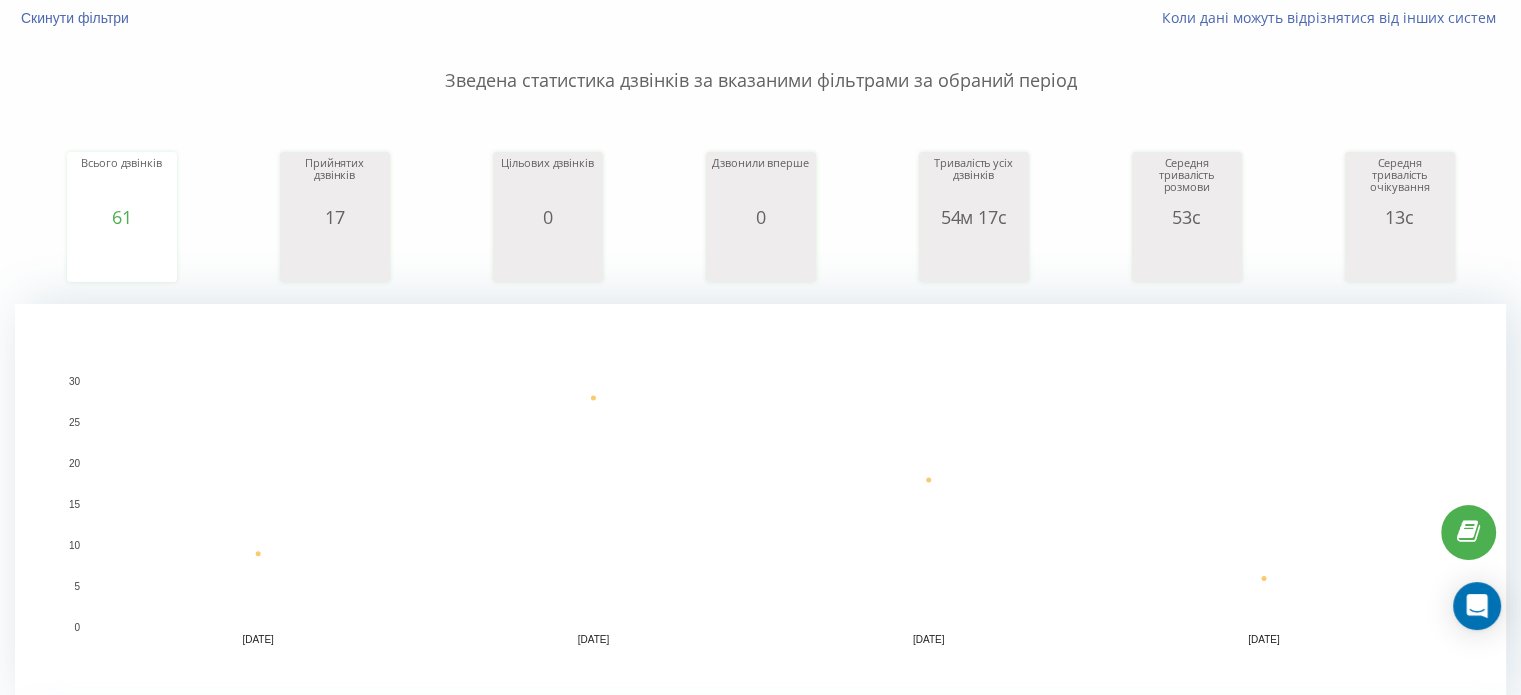 scroll, scrollTop: 0, scrollLeft: 0, axis: both 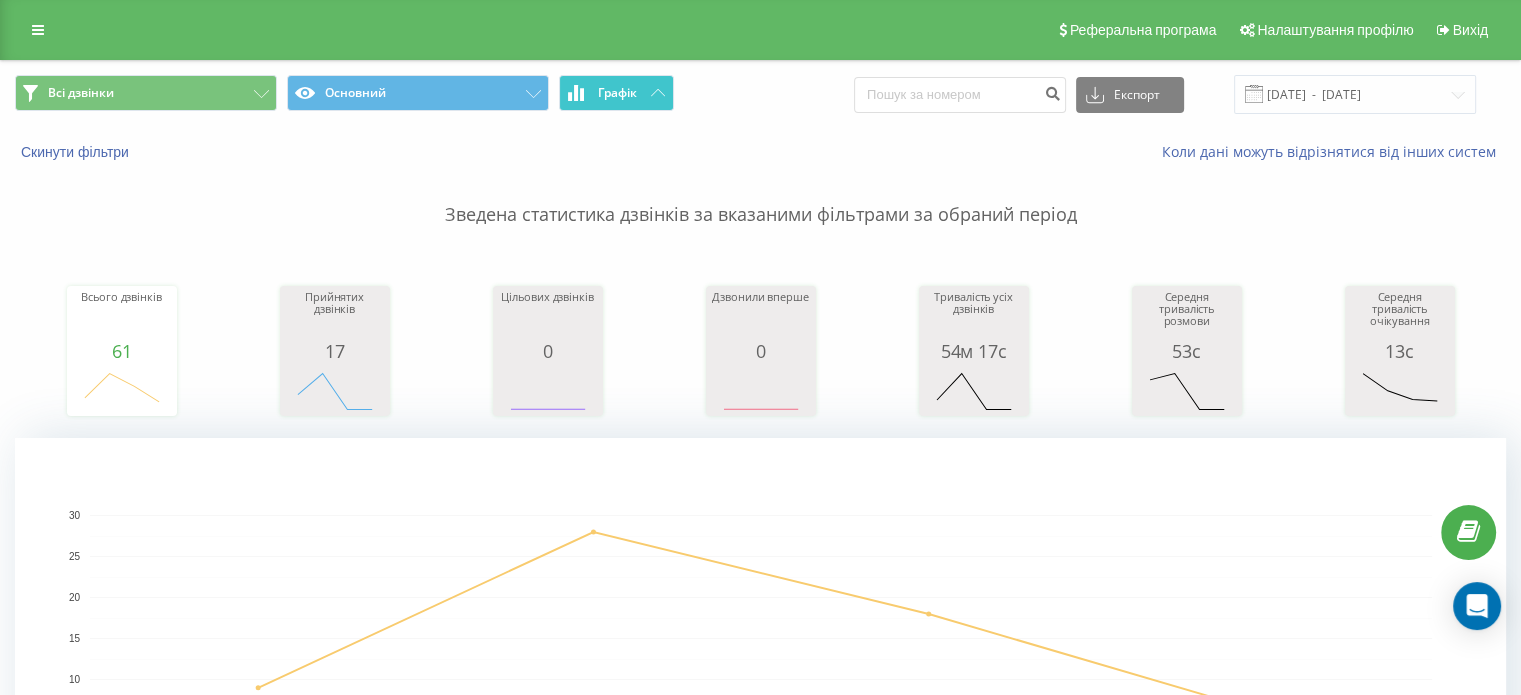 click on "Графік" at bounding box center (616, 93) 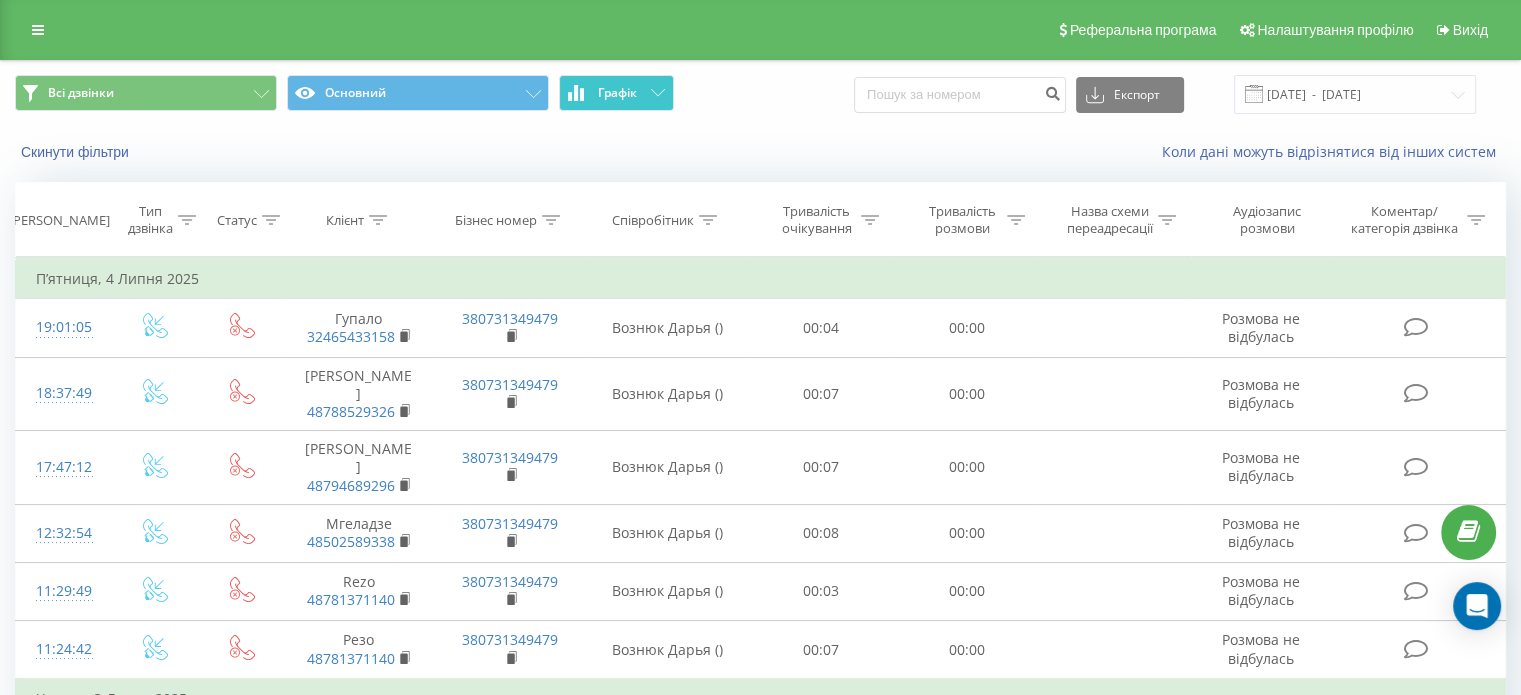 click on "Графік" at bounding box center [616, 93] 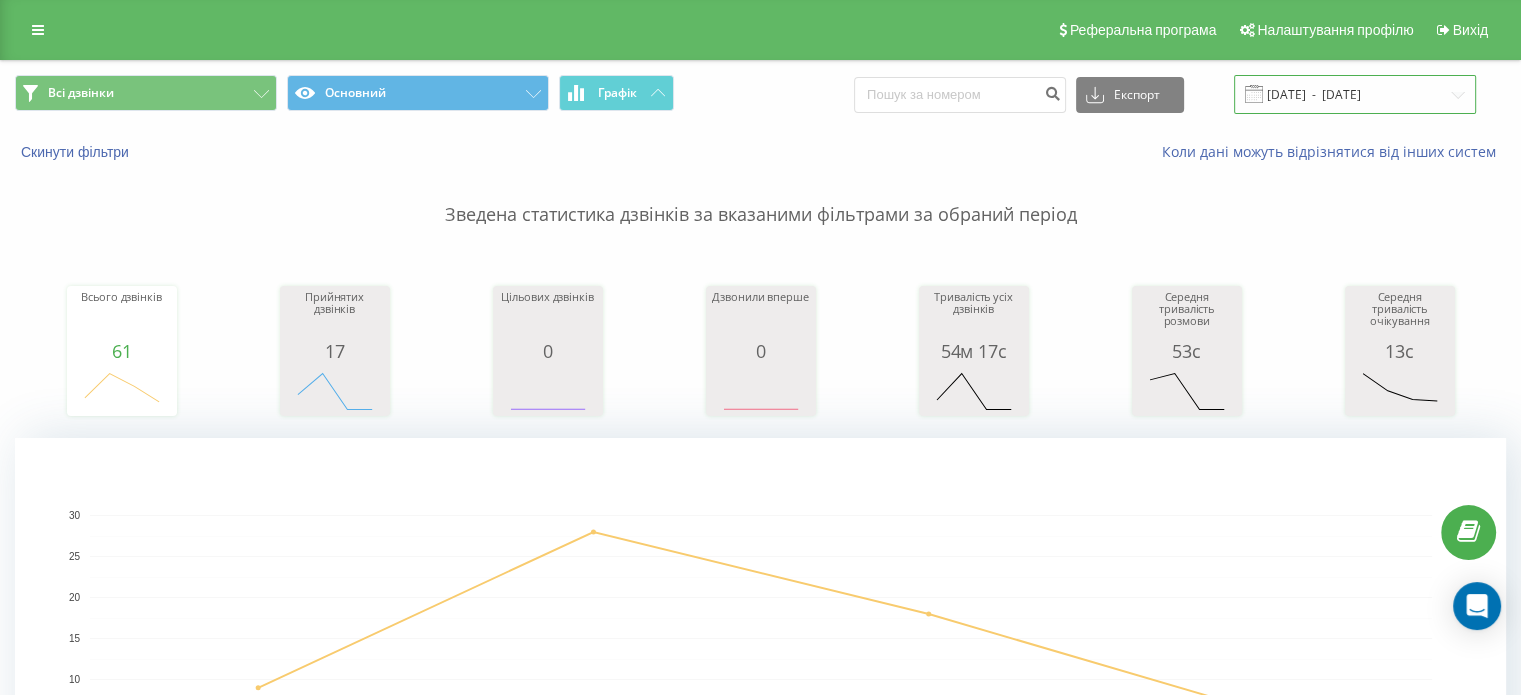 click on "01.07.2025  -  04.07.2025" at bounding box center (1355, 94) 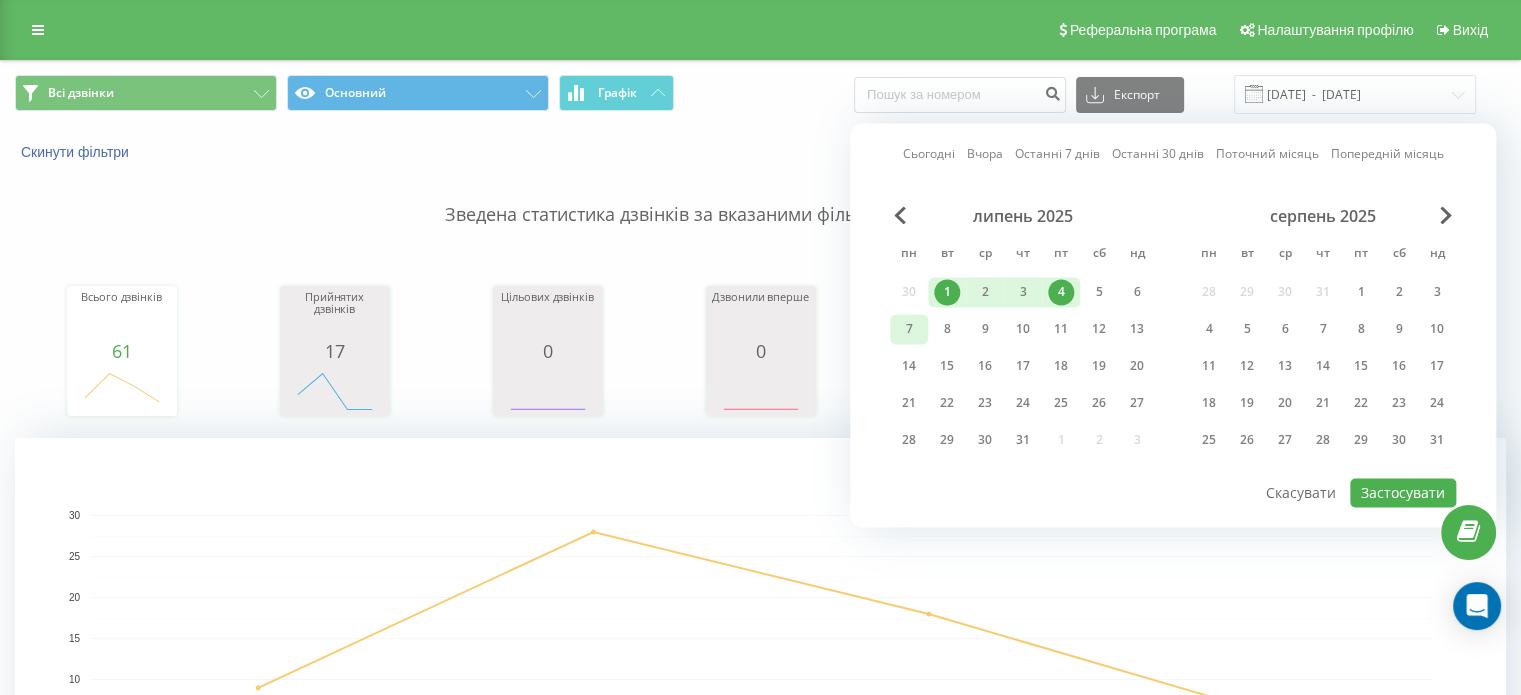 click on "7" at bounding box center [909, 329] 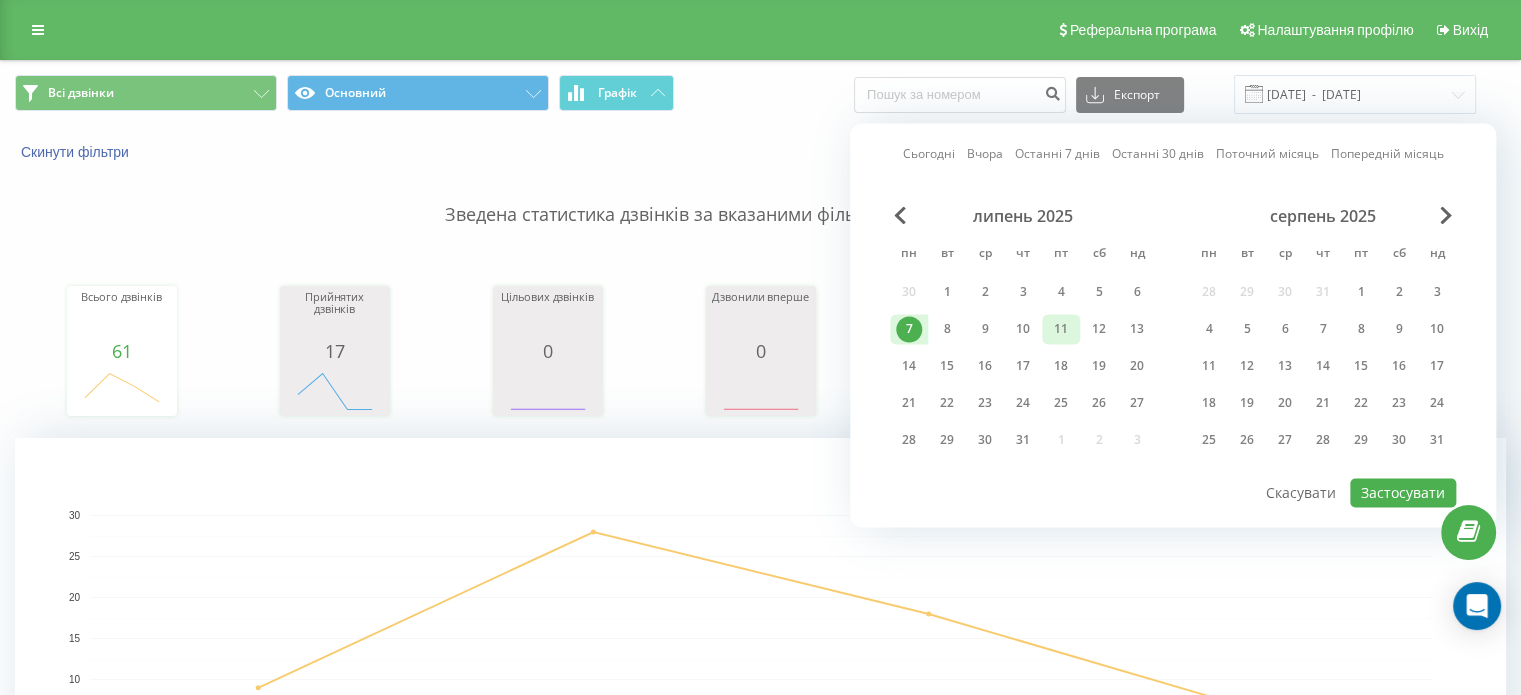 click on "11" at bounding box center [1061, 329] 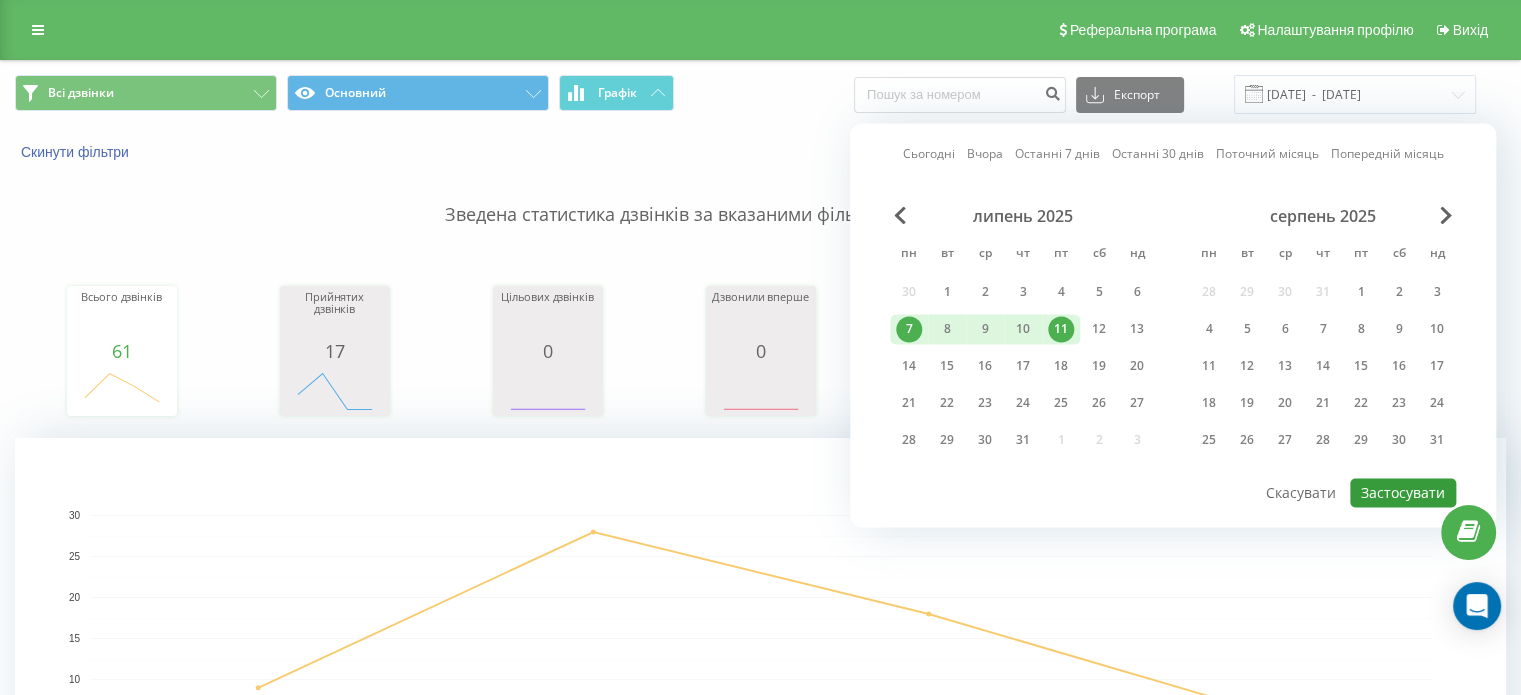 click on "Застосувати" at bounding box center (1403, 492) 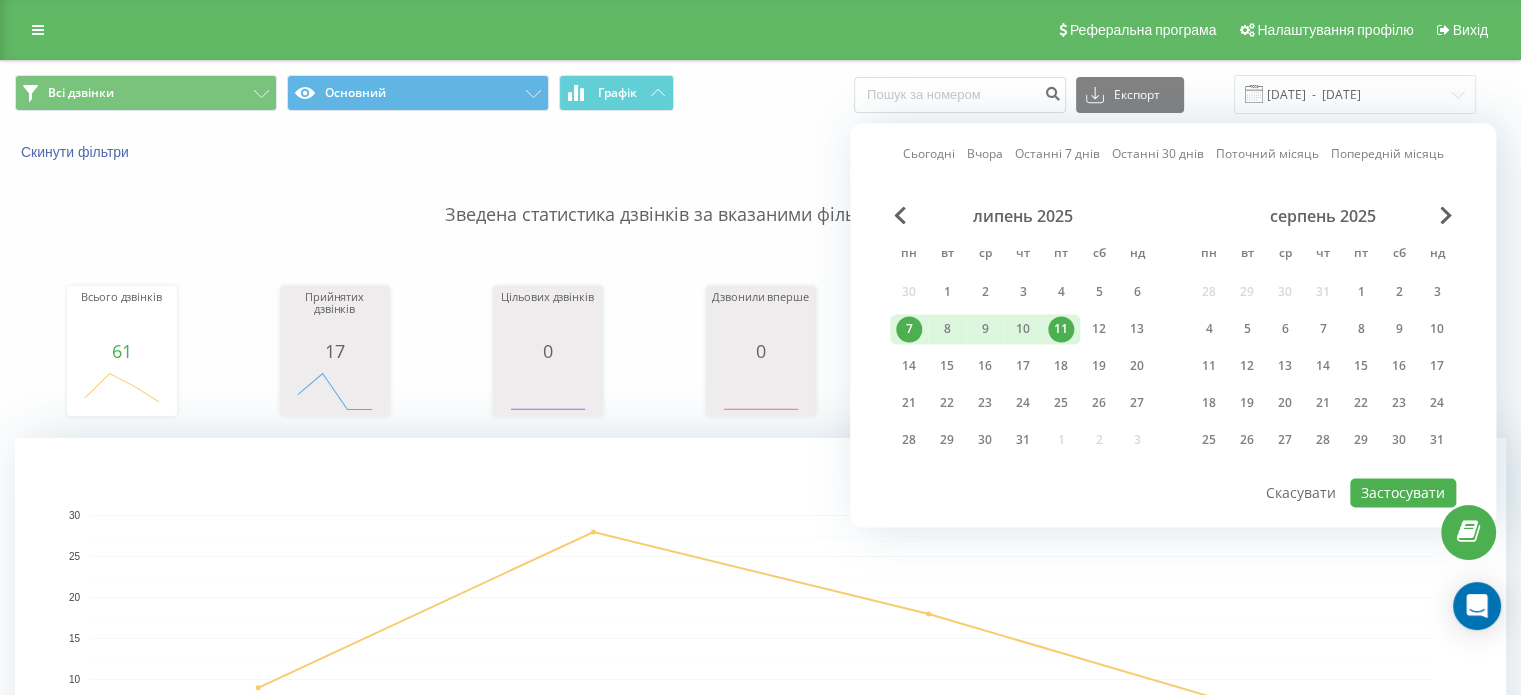 type on "07.07.2025  -  11.07.2025" 